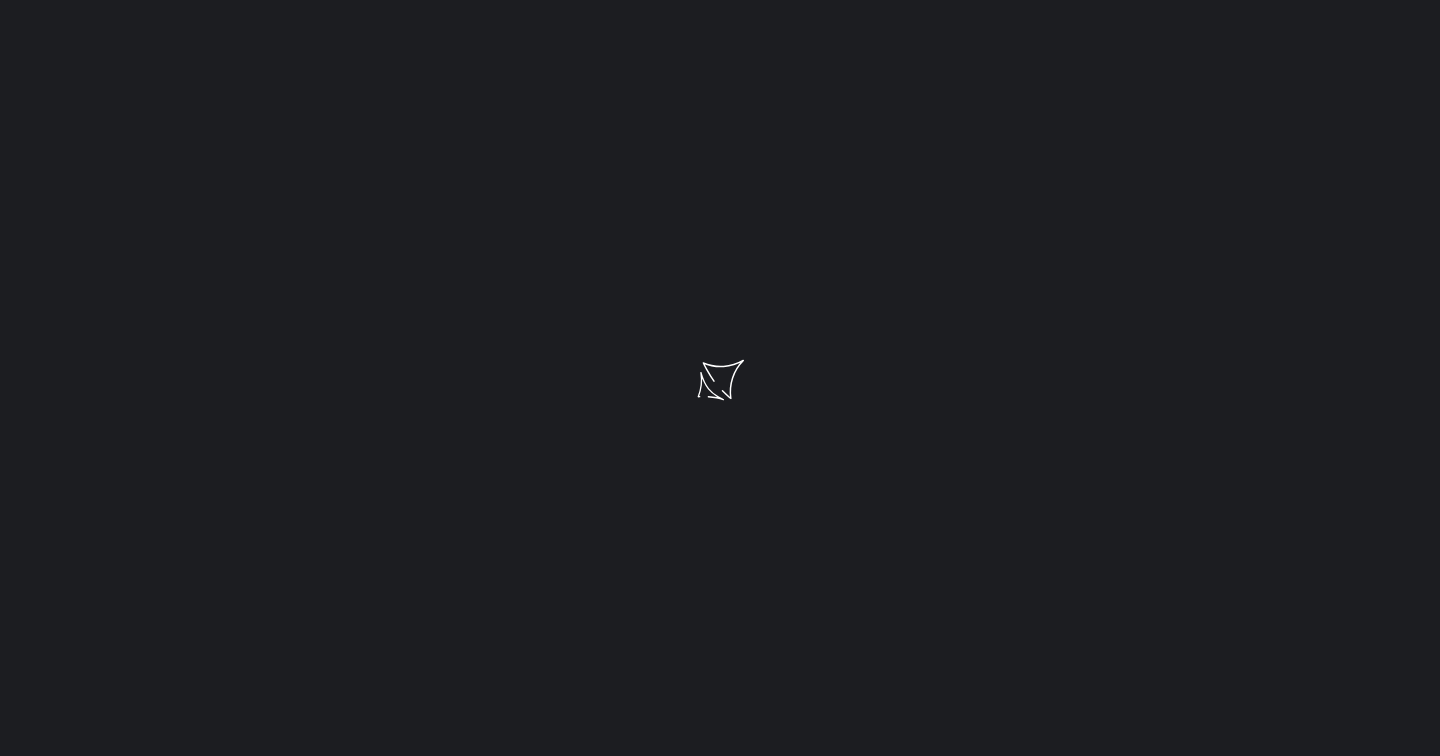 scroll, scrollTop: 0, scrollLeft: 0, axis: both 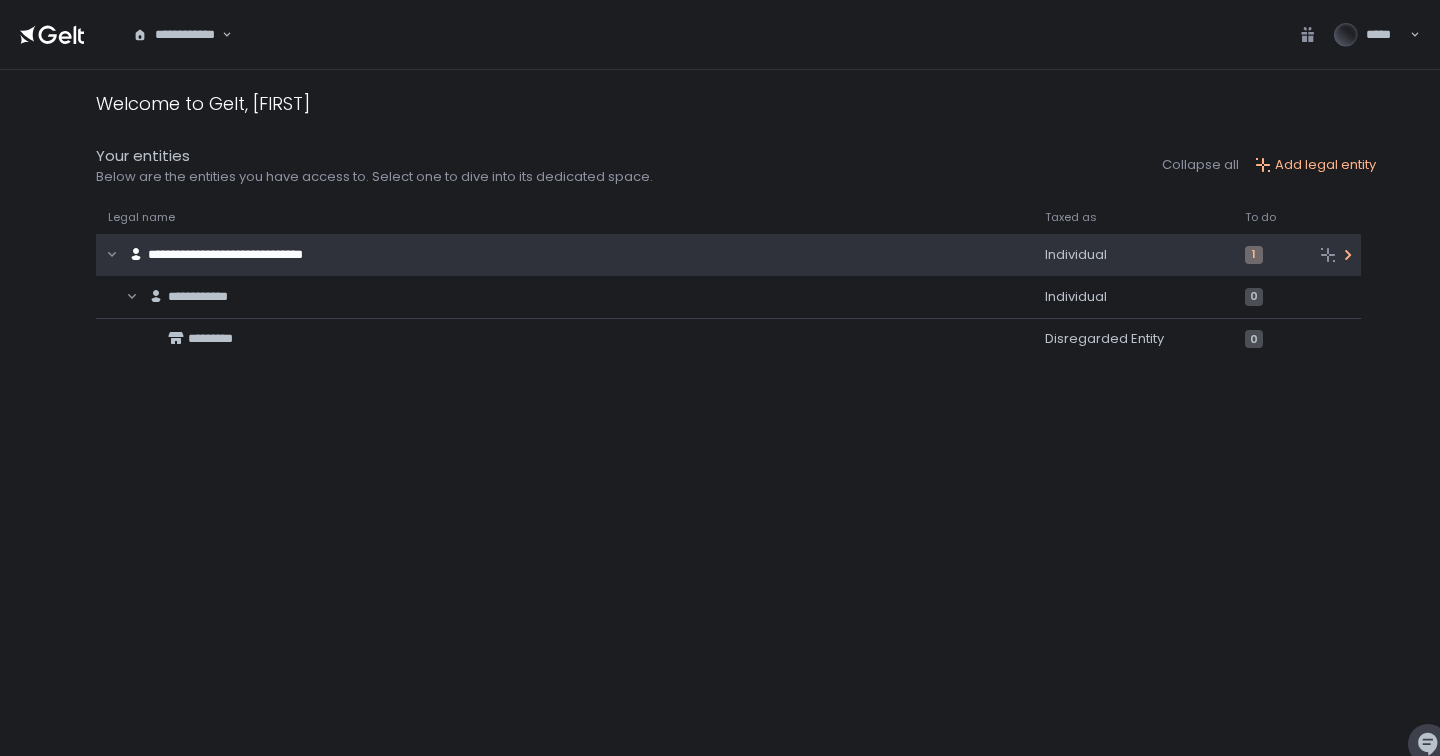 click on "**********" 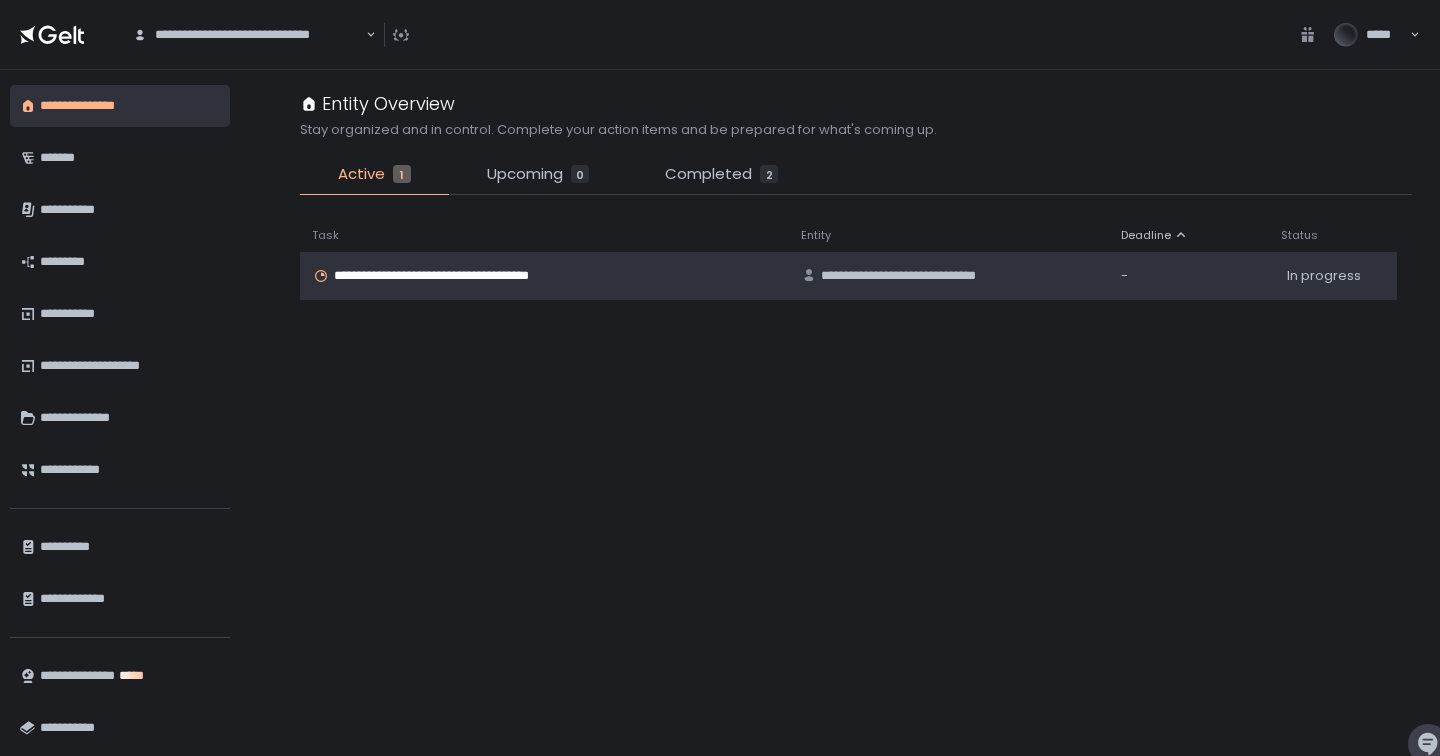 click on "**********" at bounding box center (456, 276) 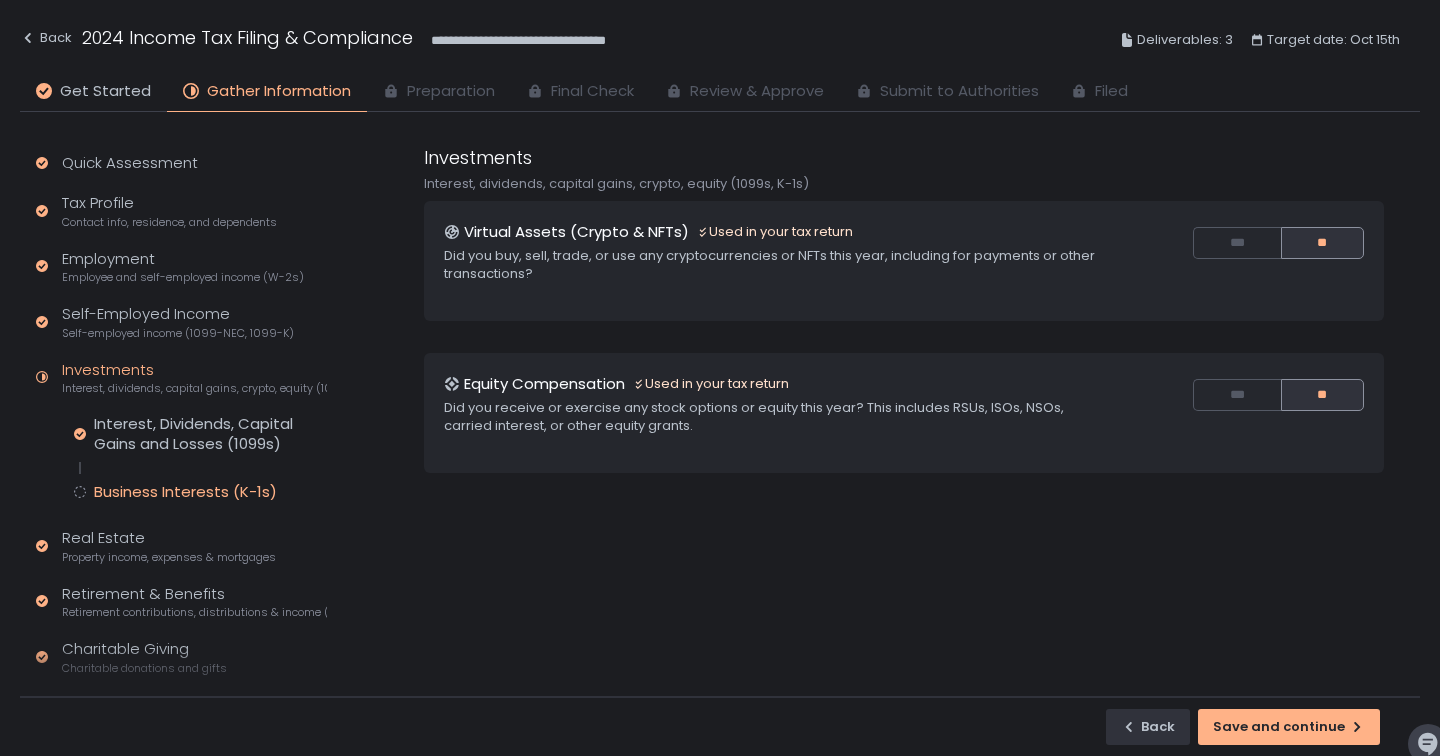 click on "Business Interests (K-1s)" 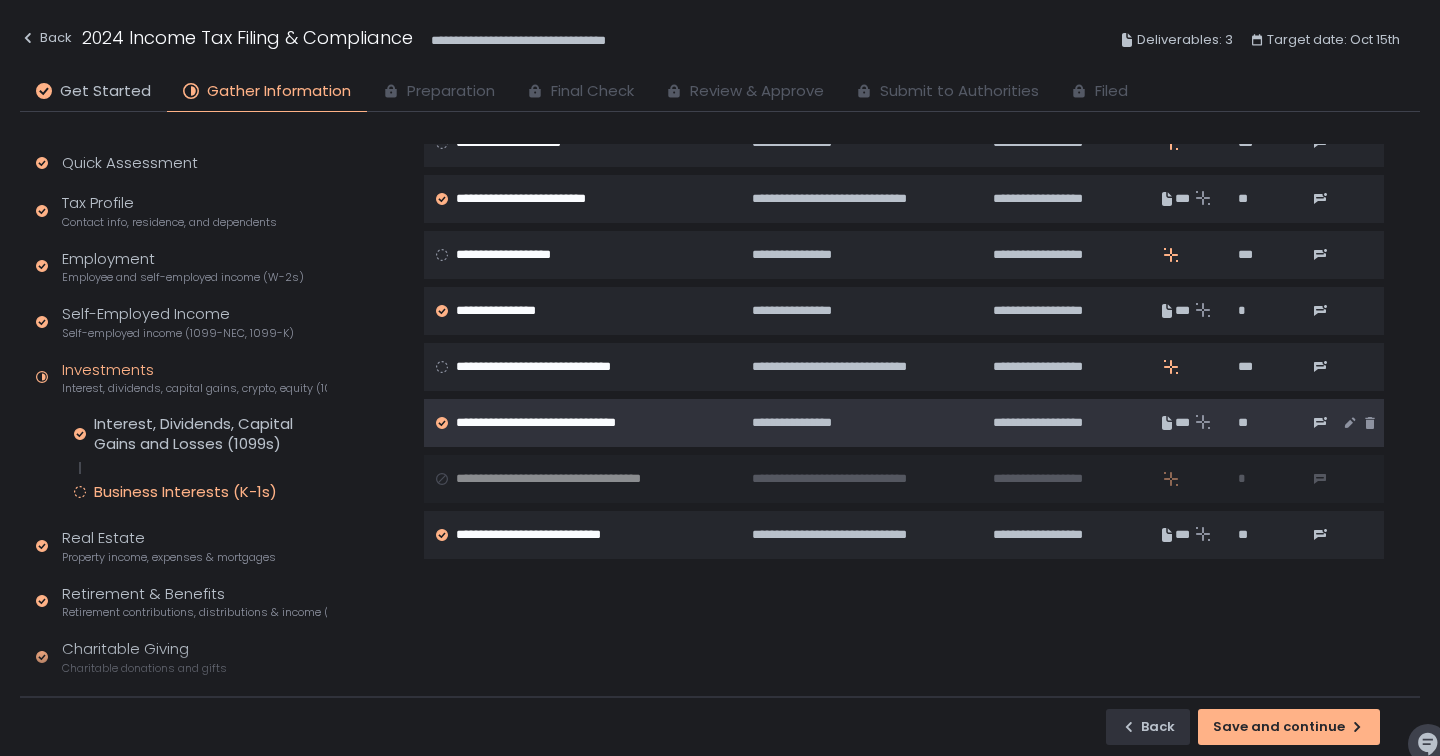 scroll, scrollTop: 849, scrollLeft: 0, axis: vertical 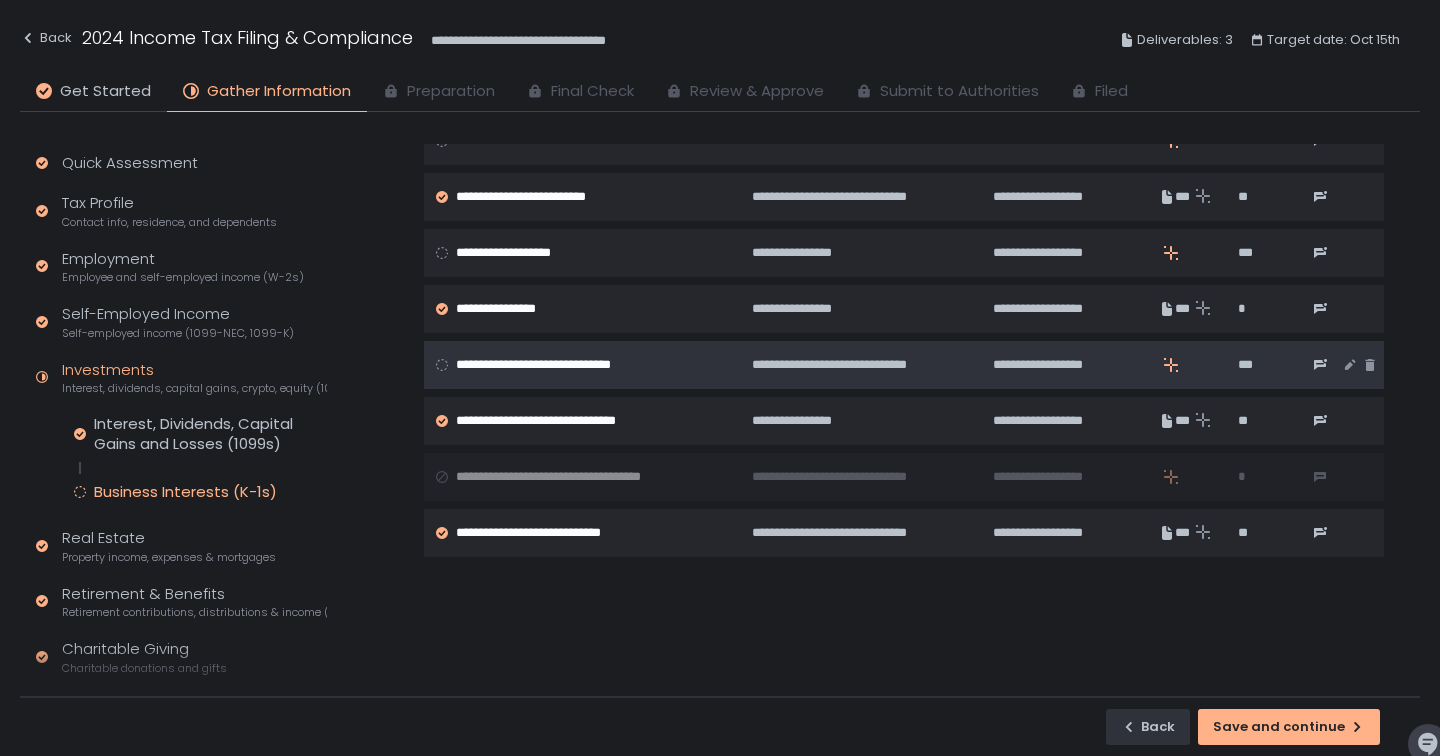 click 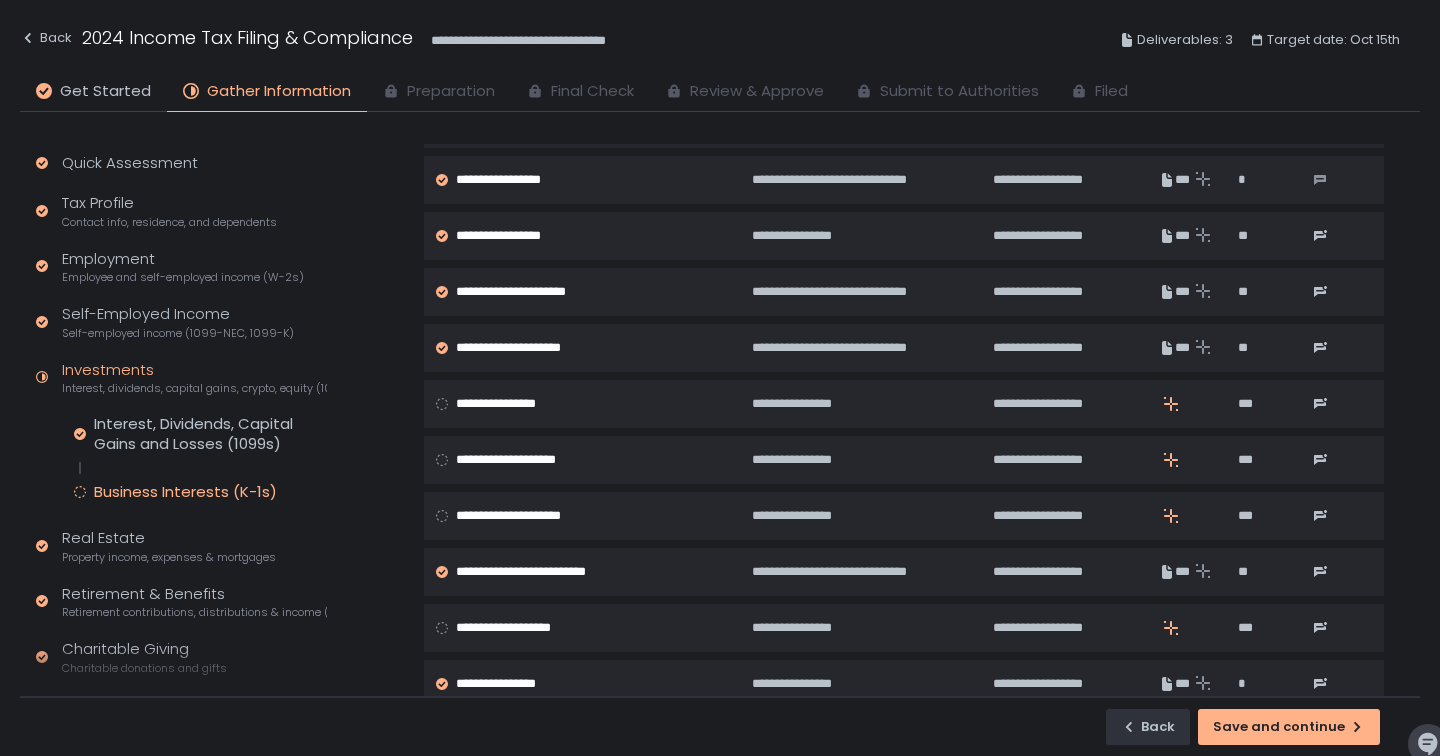 scroll, scrollTop: 473, scrollLeft: 0, axis: vertical 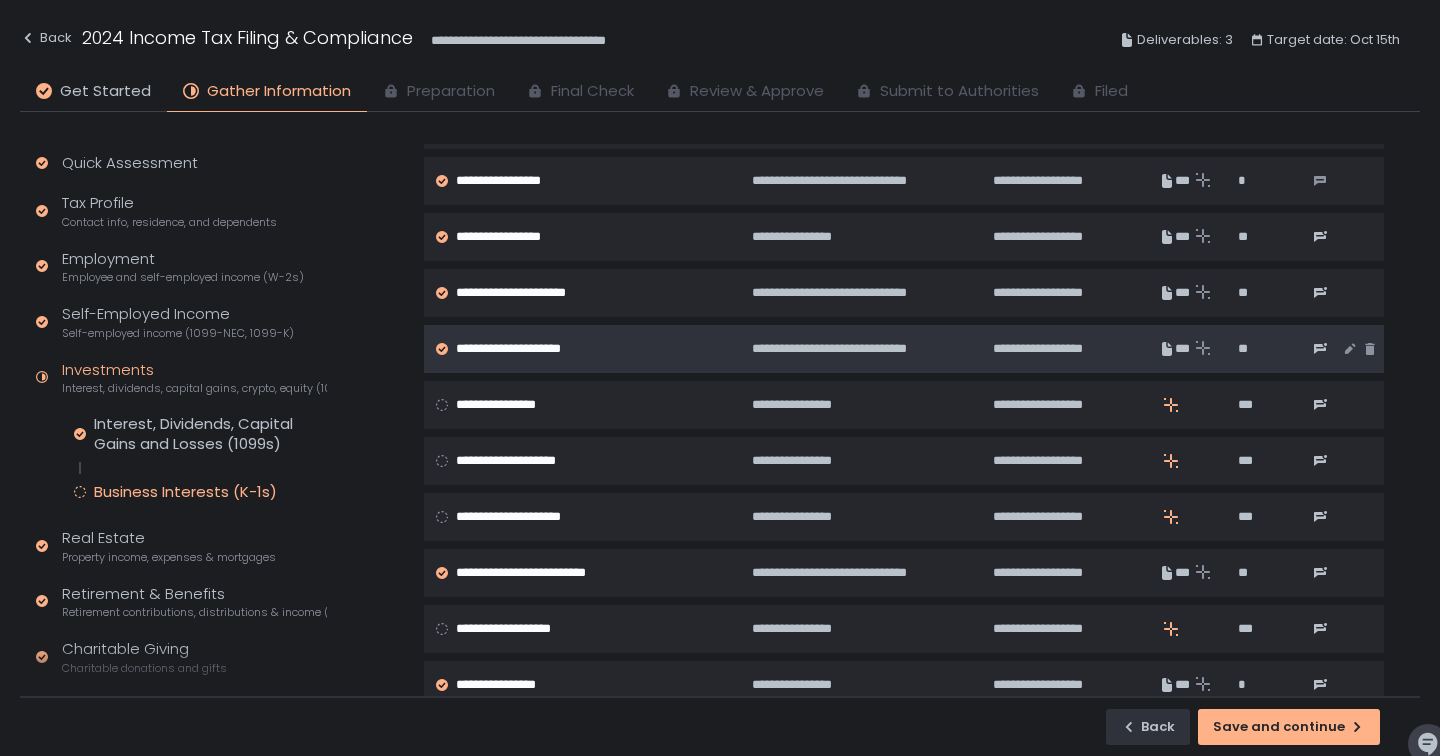 click on "**********" at bounding box center [523, 349] 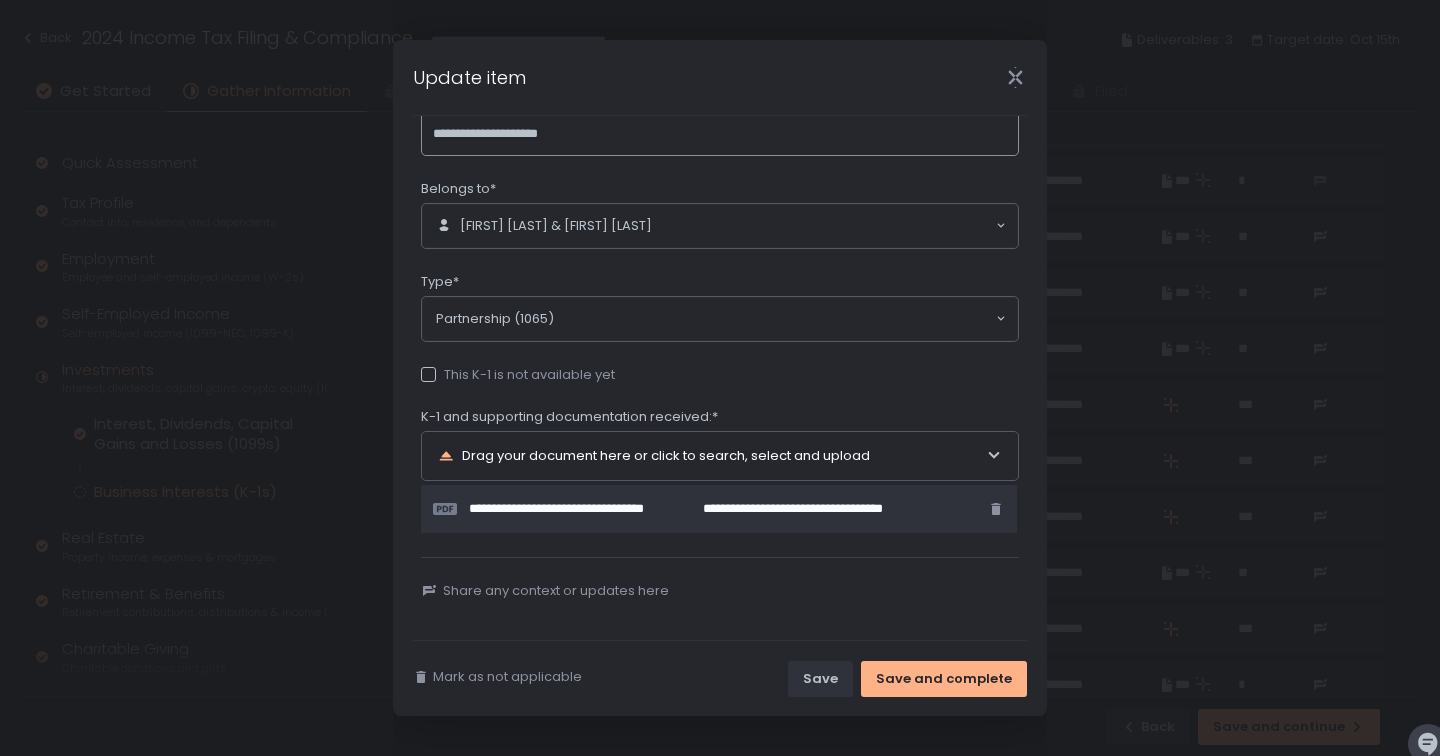 scroll, scrollTop: 71, scrollLeft: 0, axis: vertical 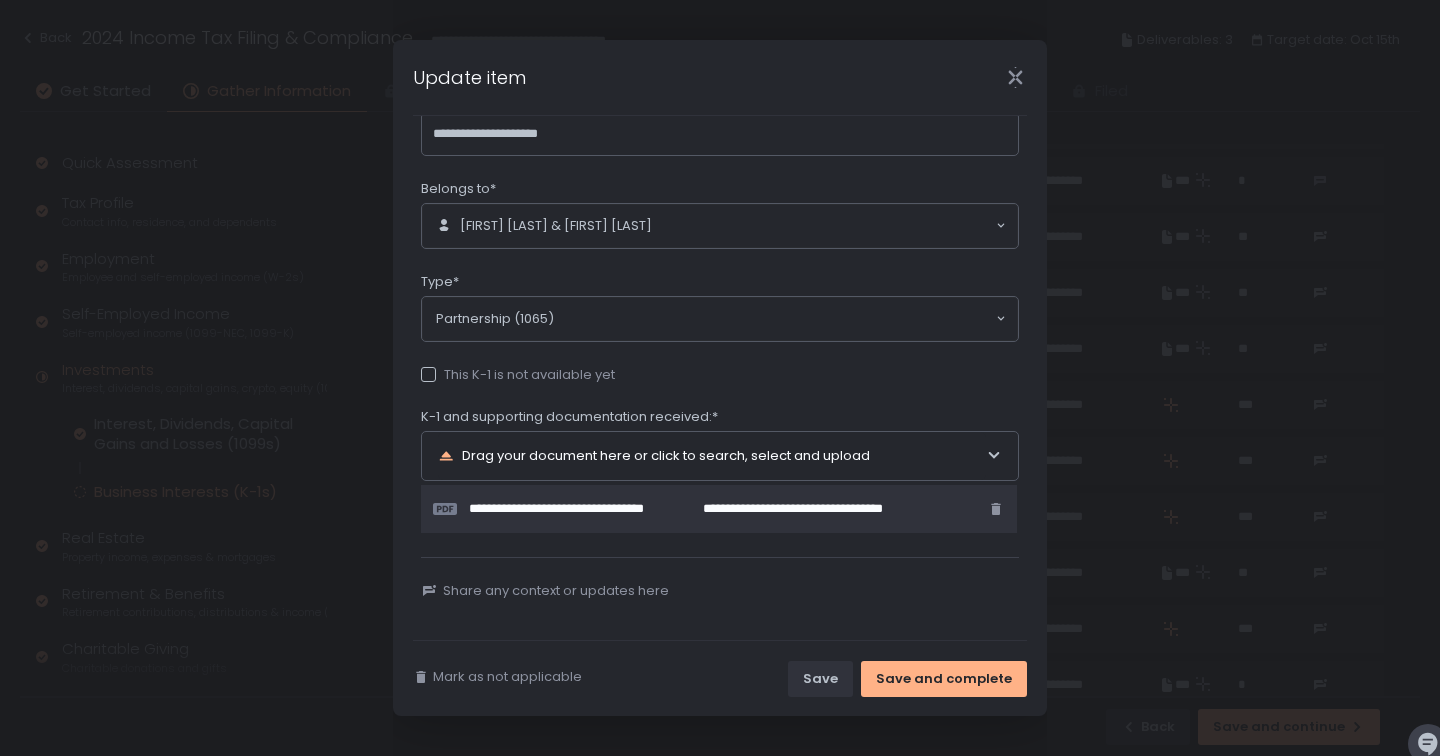 click on "Drag your document here or click to search, select and upload" at bounding box center [712, 456] 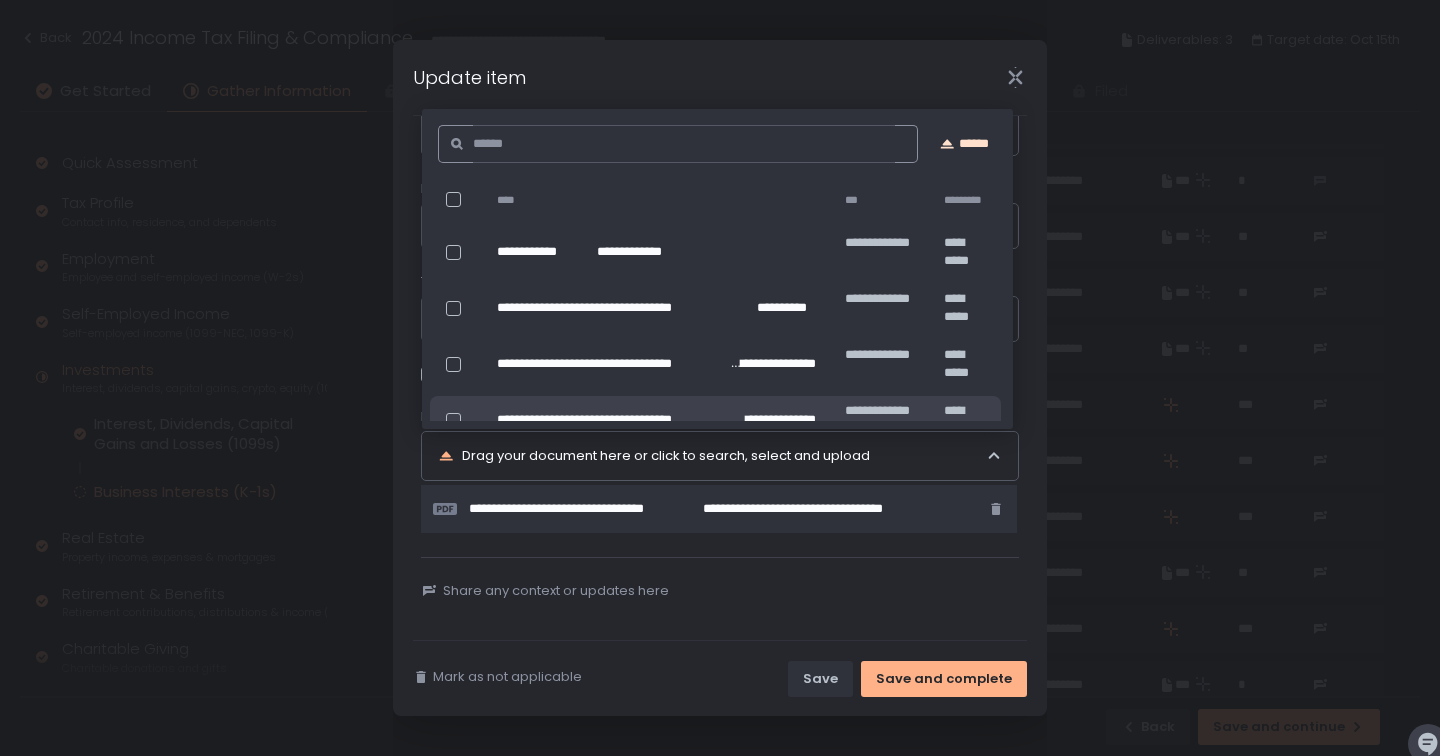 click on "******" 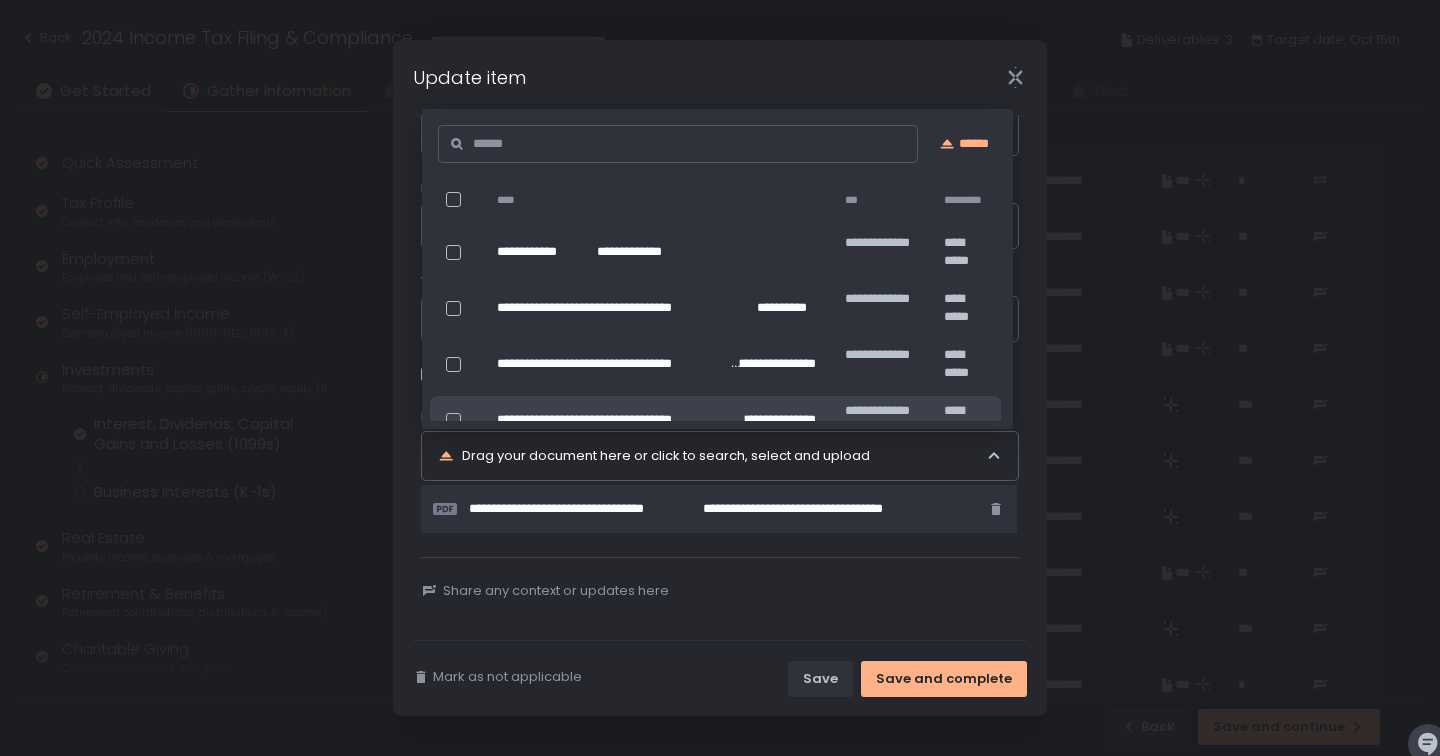 click on "Update item" at bounding box center (720, 77) 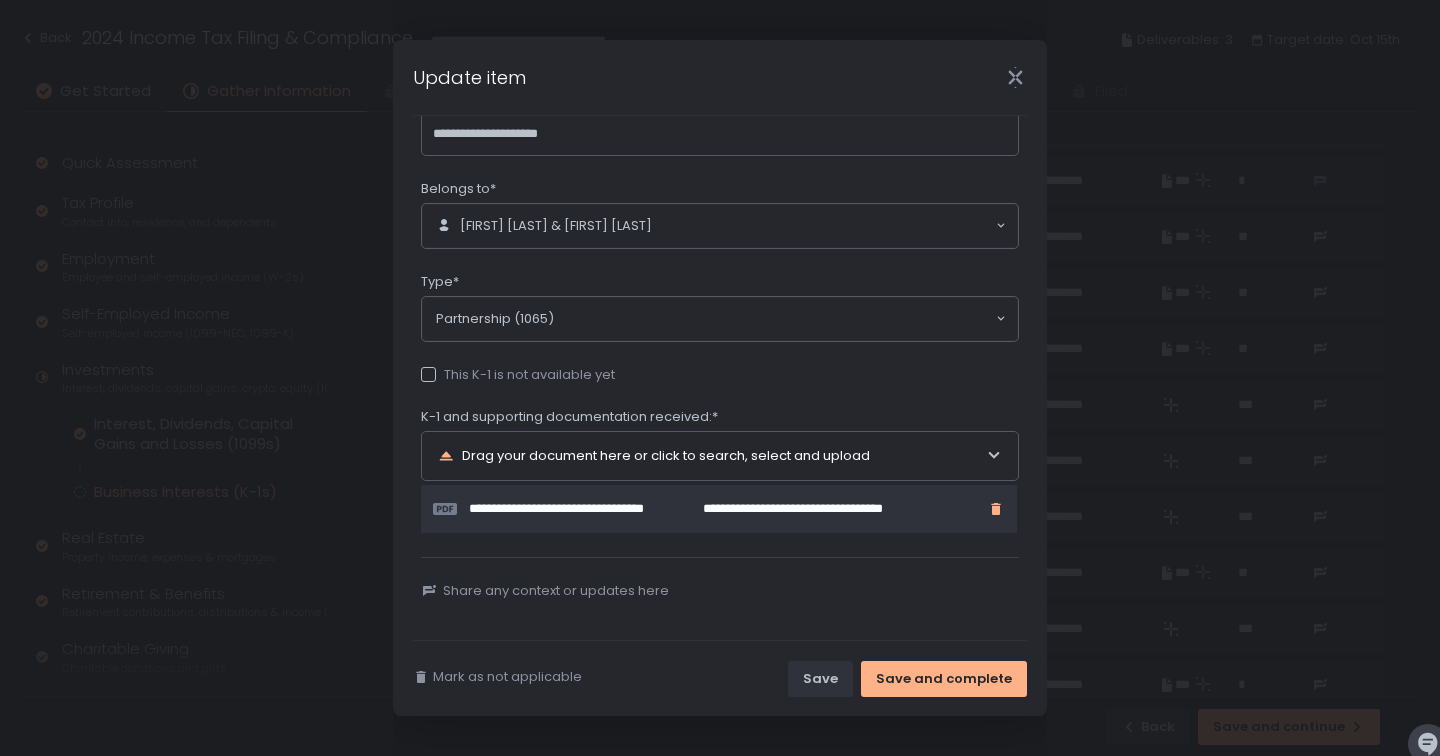 click 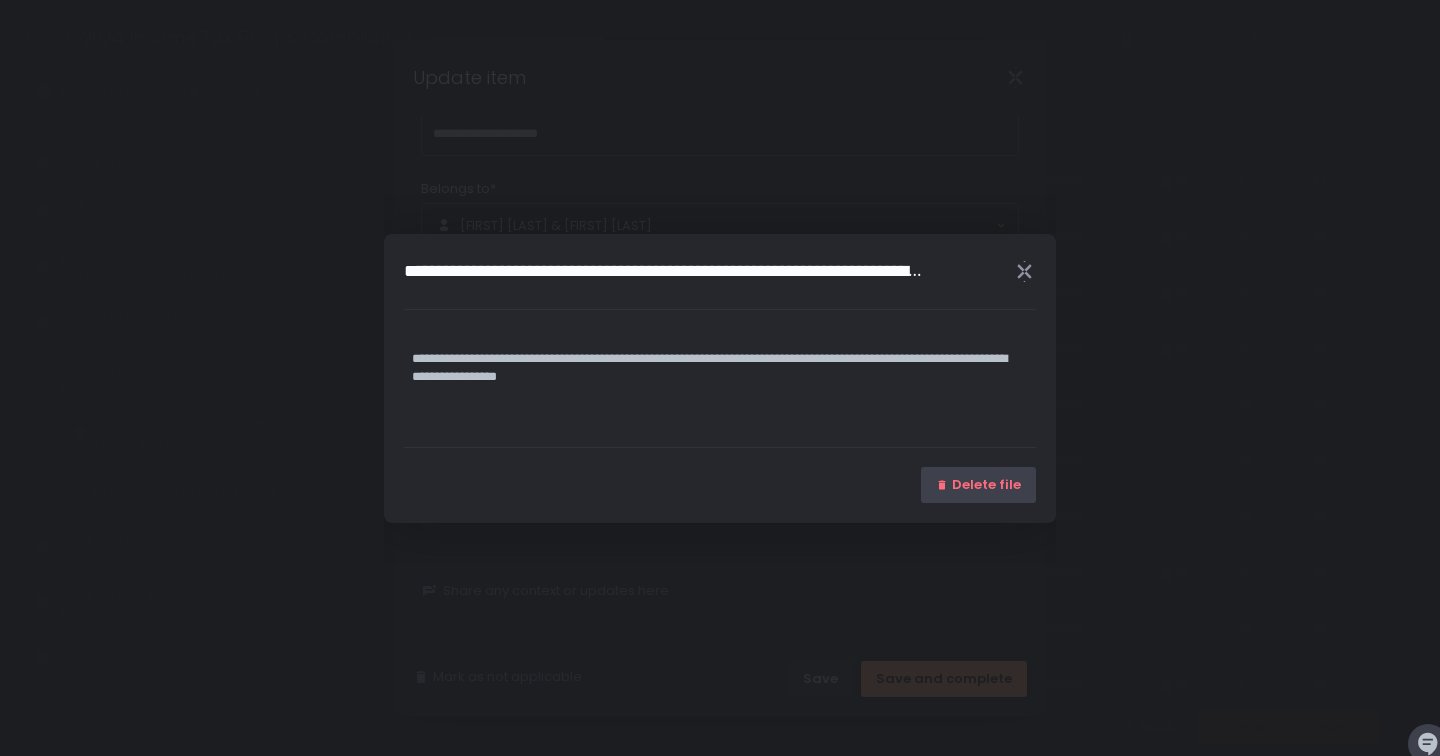 click on "Delete file" at bounding box center [986, 485] 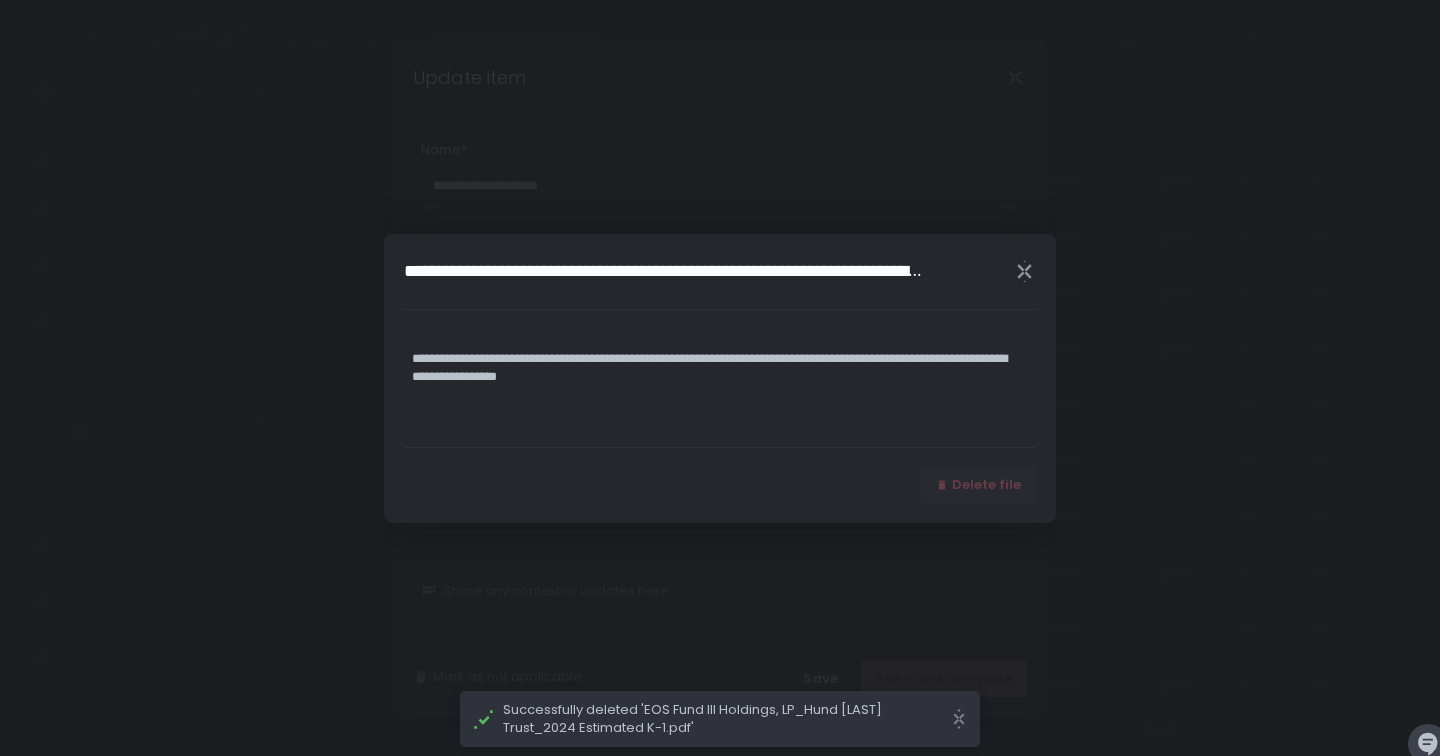 scroll, scrollTop: 19, scrollLeft: 0, axis: vertical 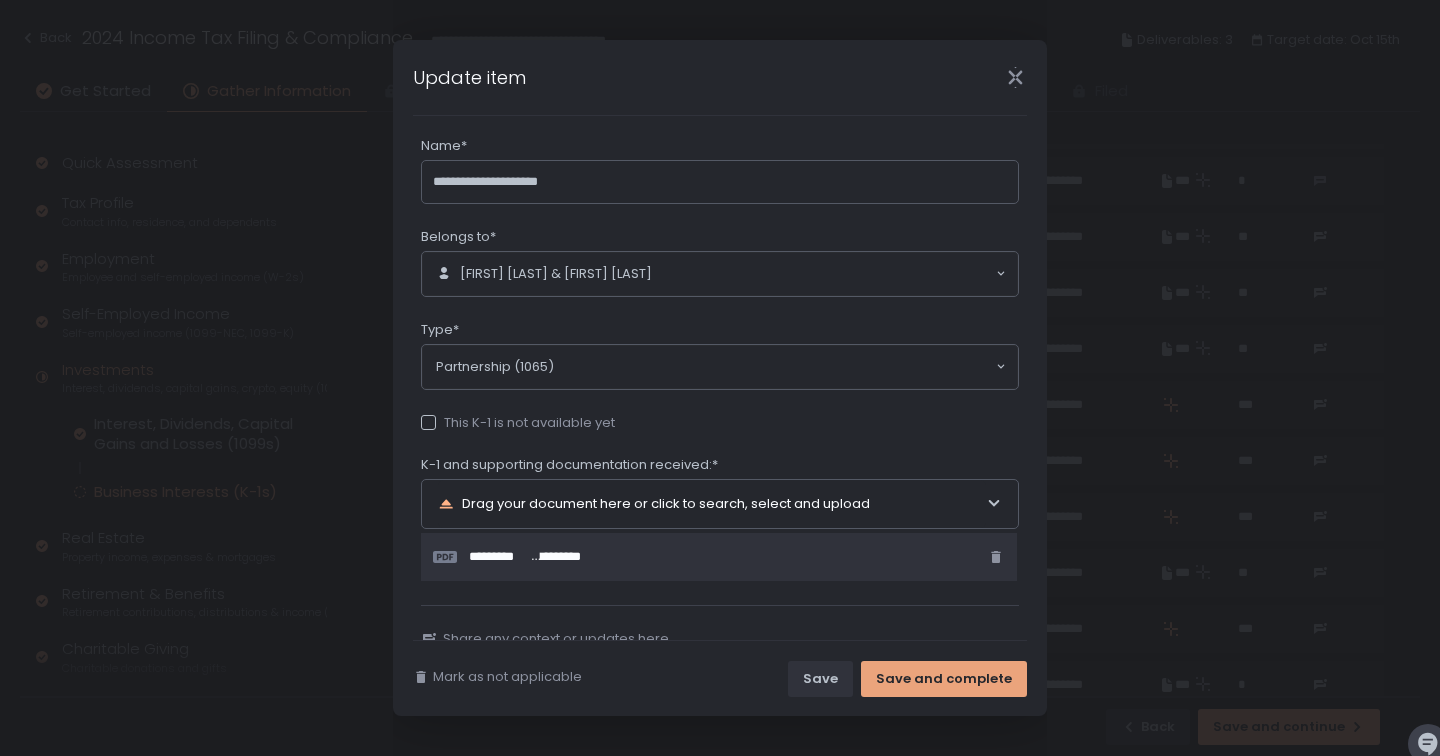 click on "Save and complete" at bounding box center [944, 679] 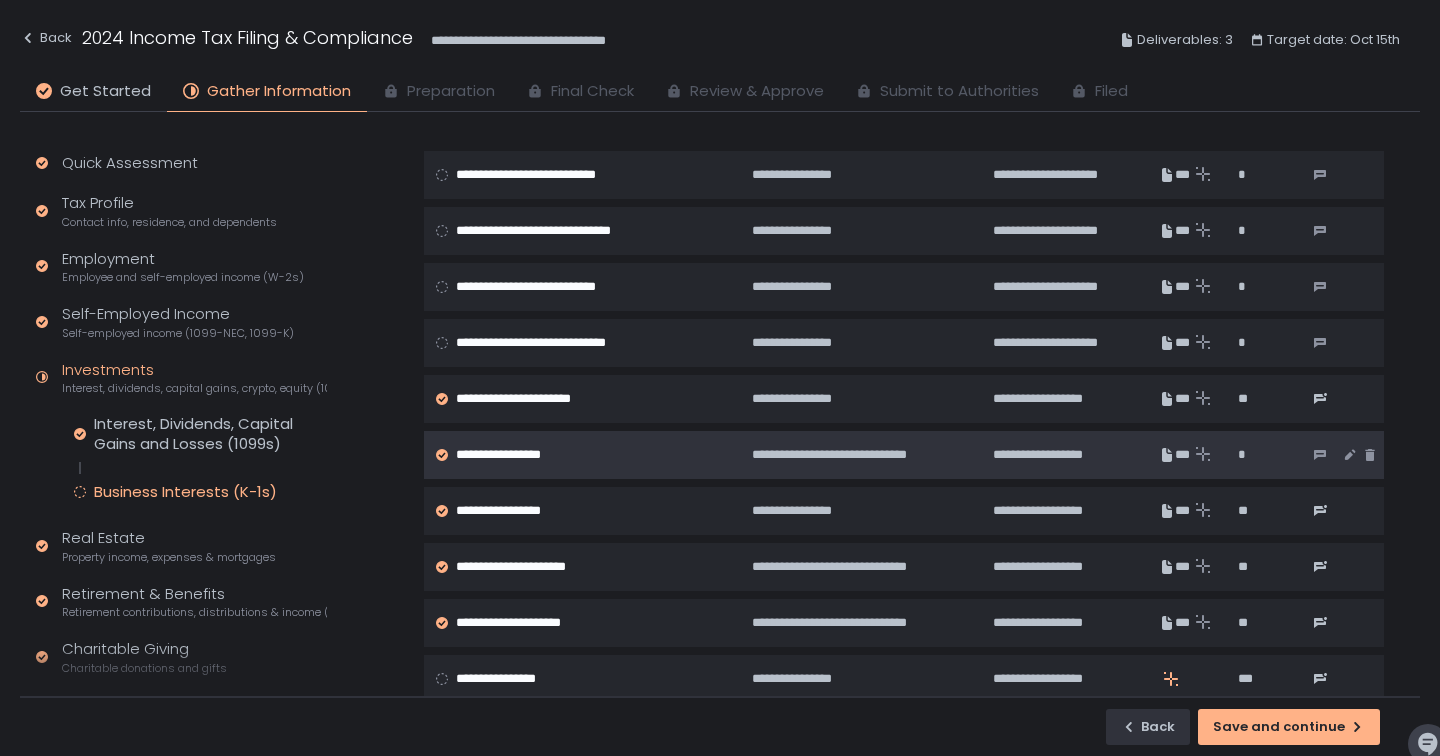 scroll, scrollTop: 198, scrollLeft: 0, axis: vertical 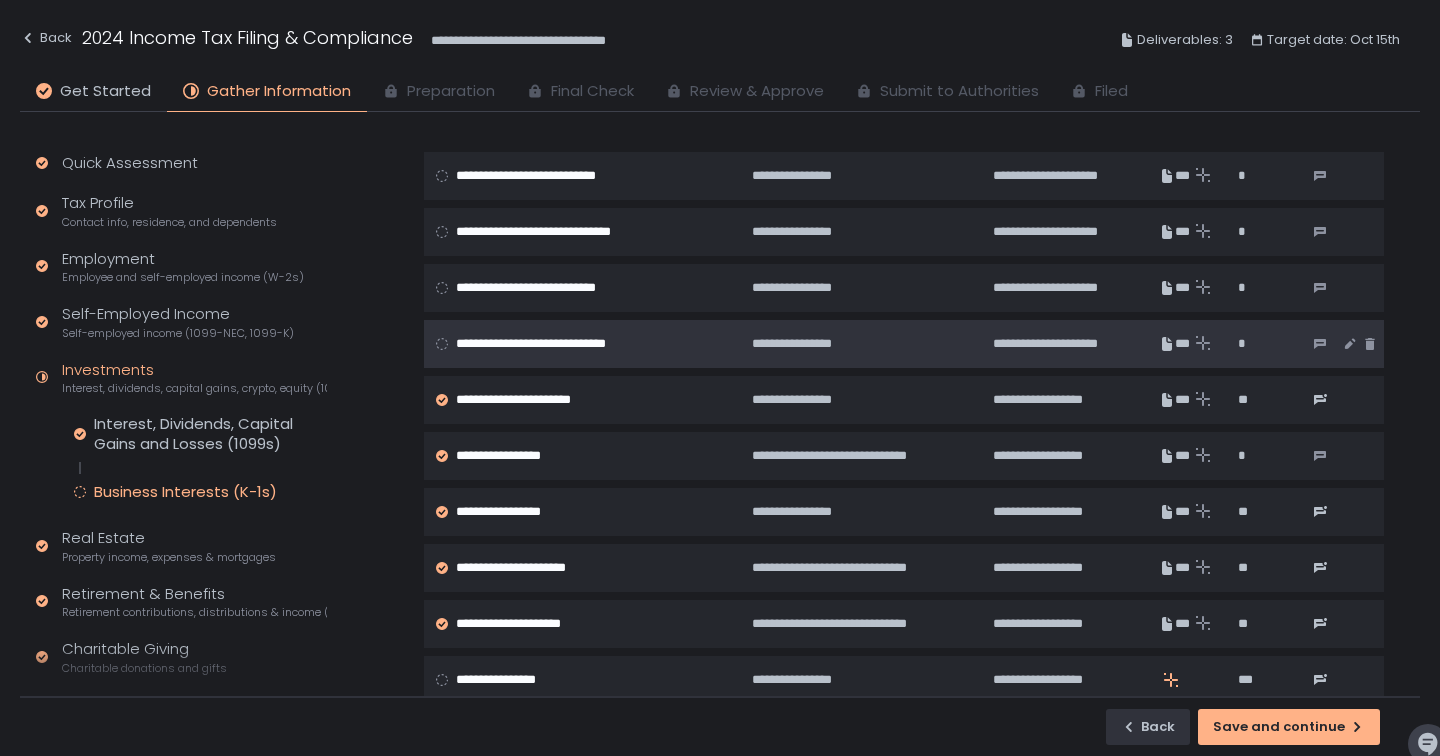 click 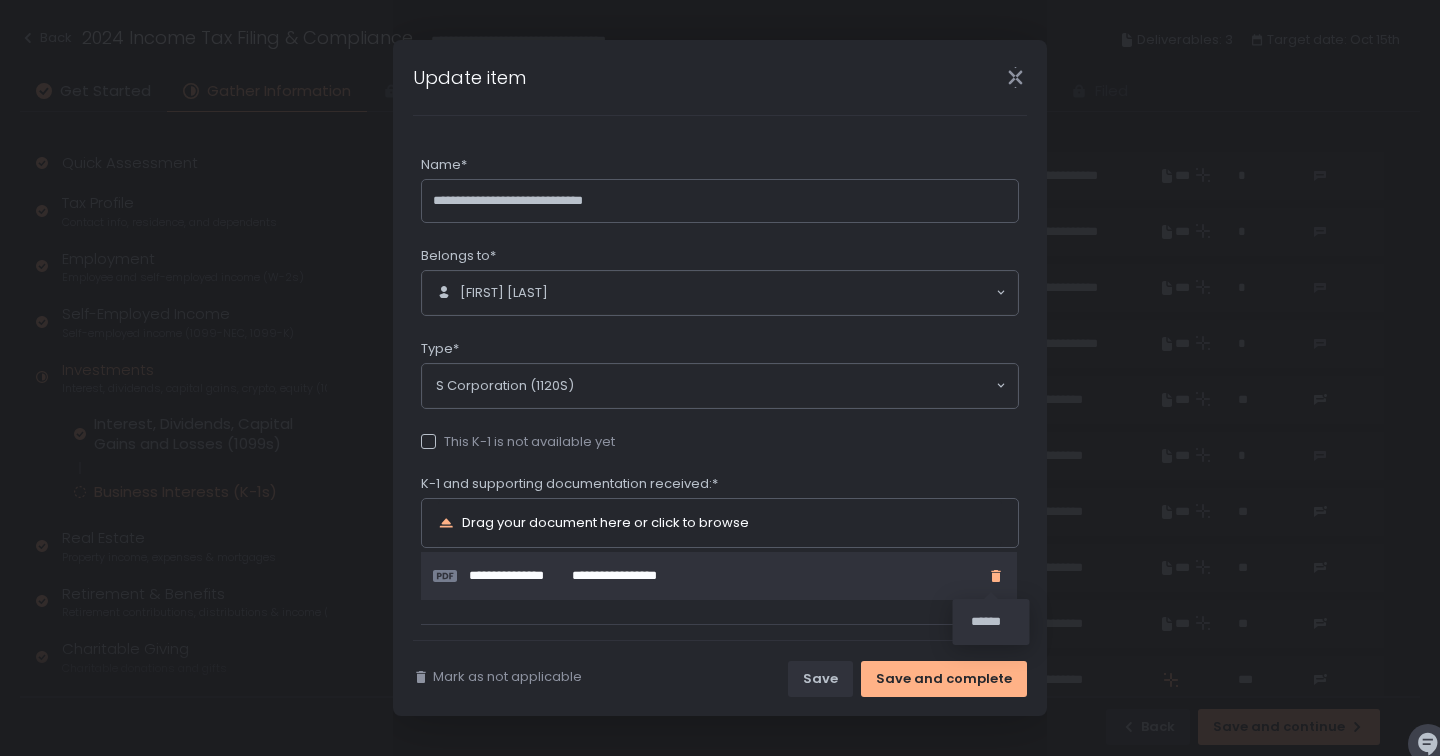 click 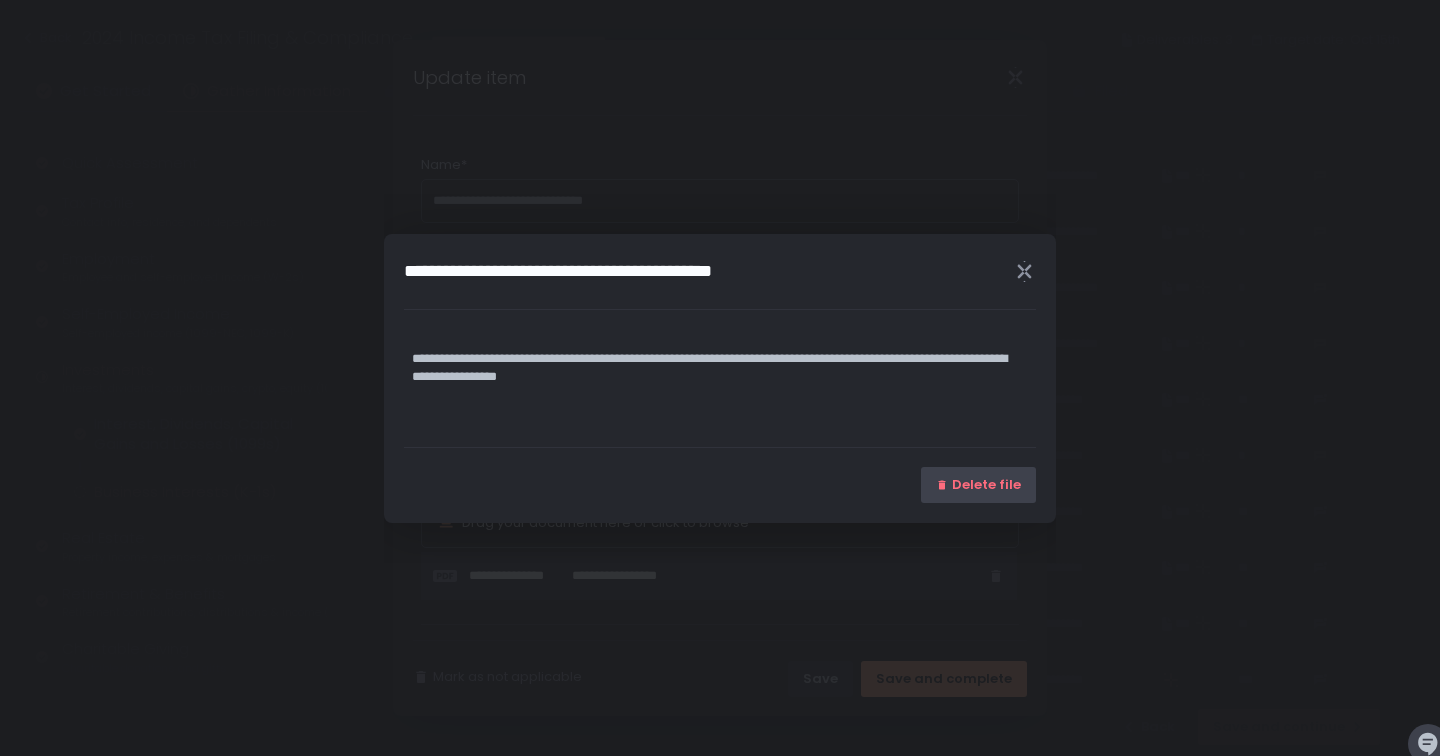 click on "Delete file" at bounding box center [978, 485] 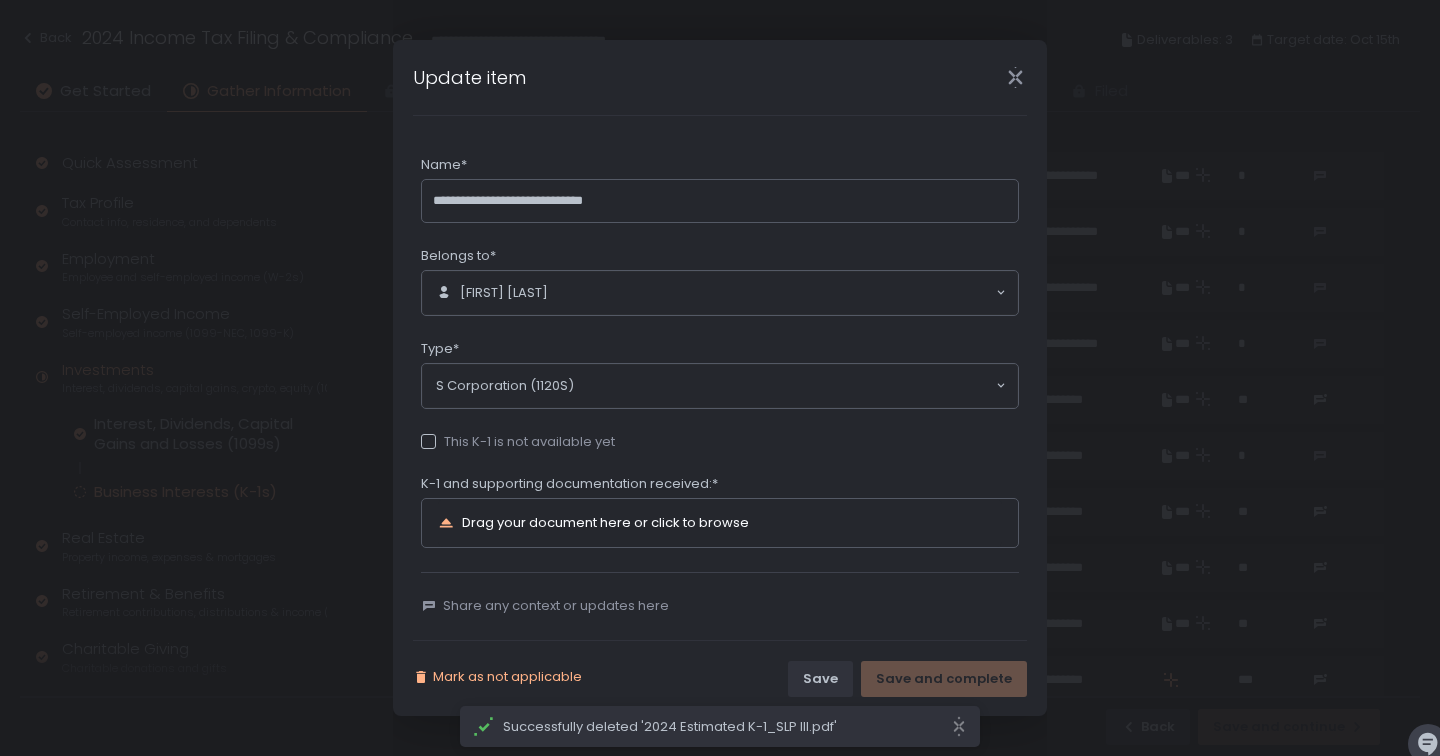 click on "Mark as not applicable" 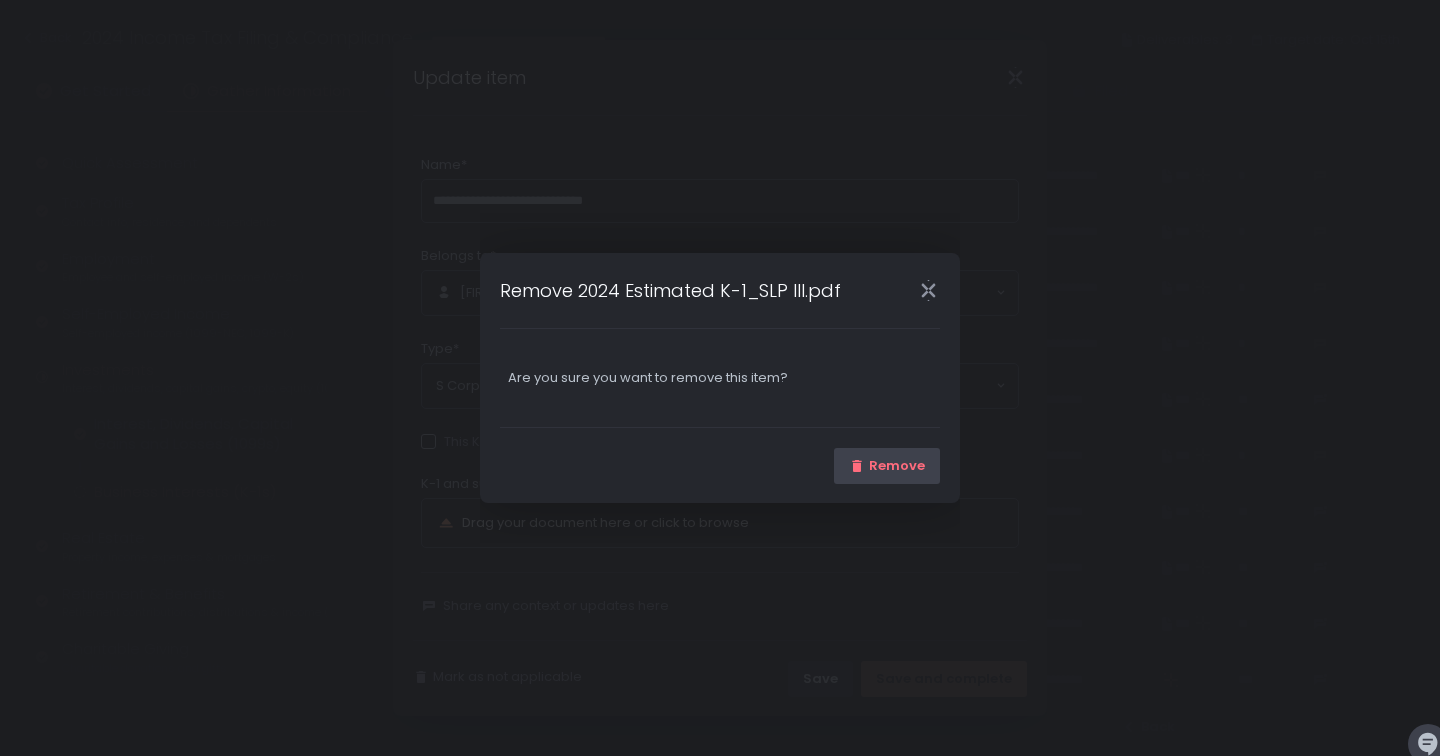 click on "Remove" 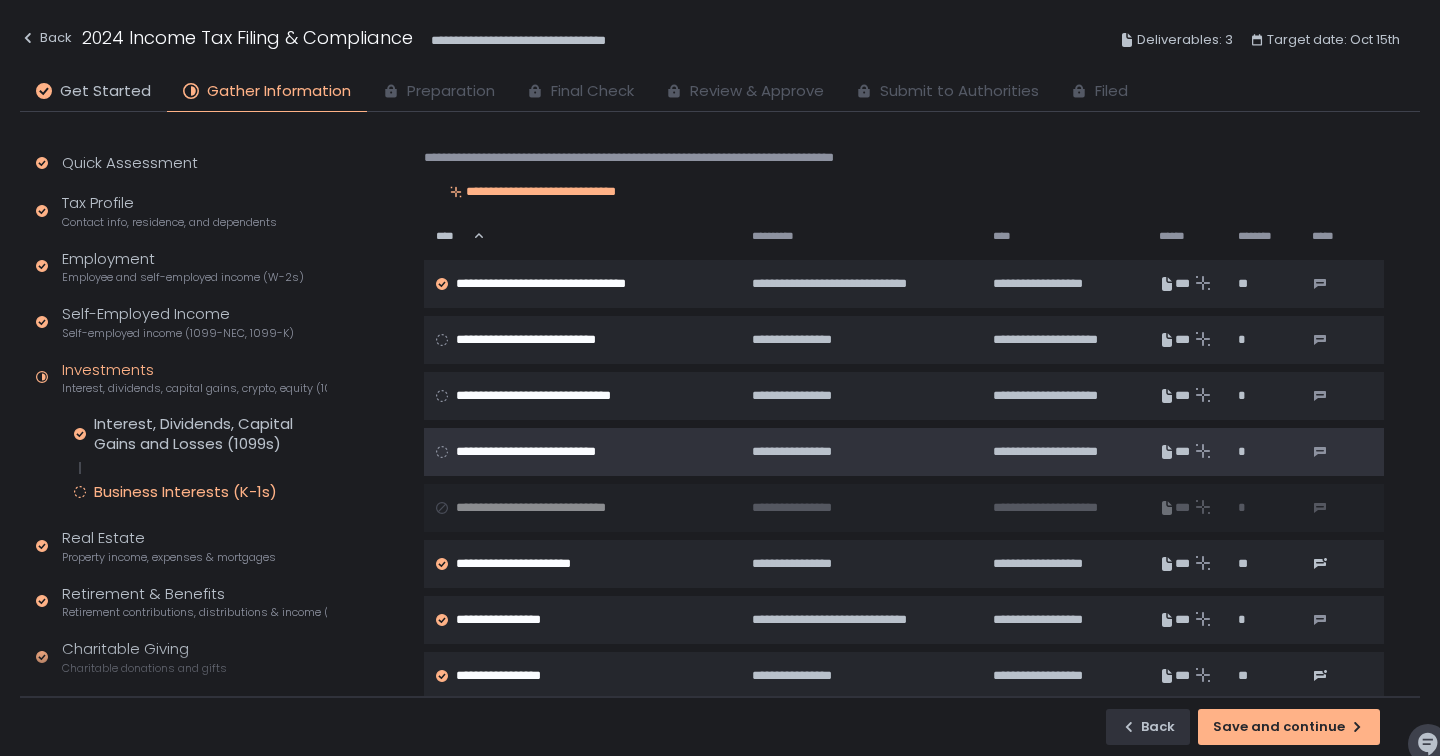 scroll, scrollTop: 33, scrollLeft: 0, axis: vertical 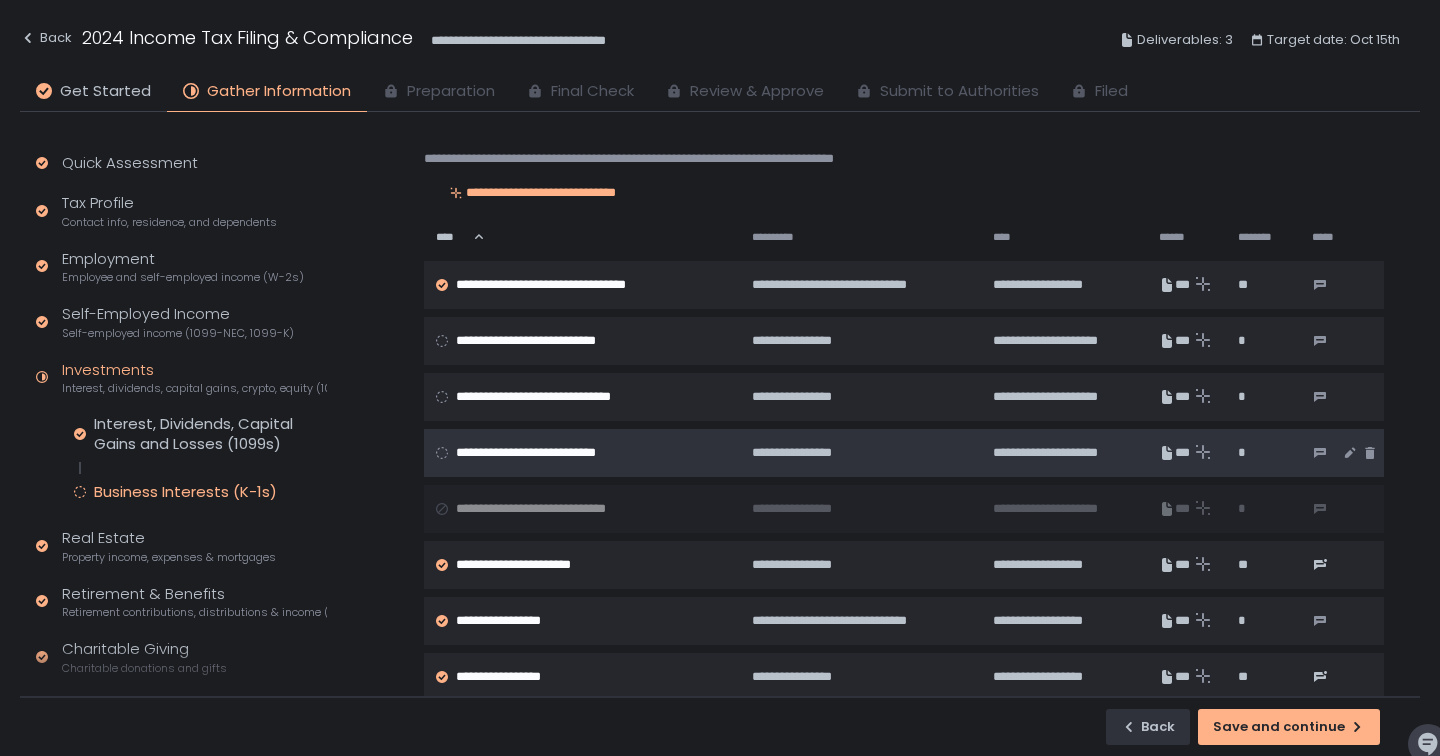 click 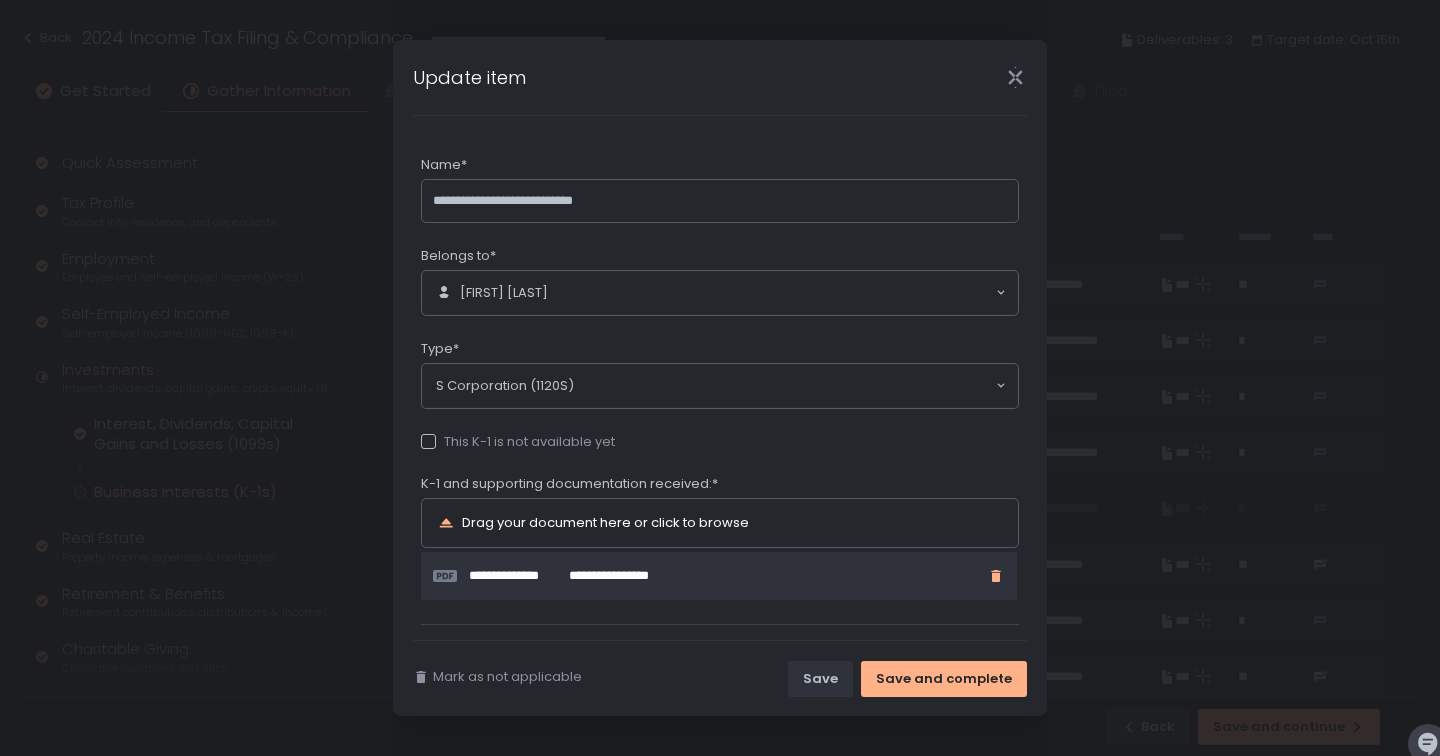 click 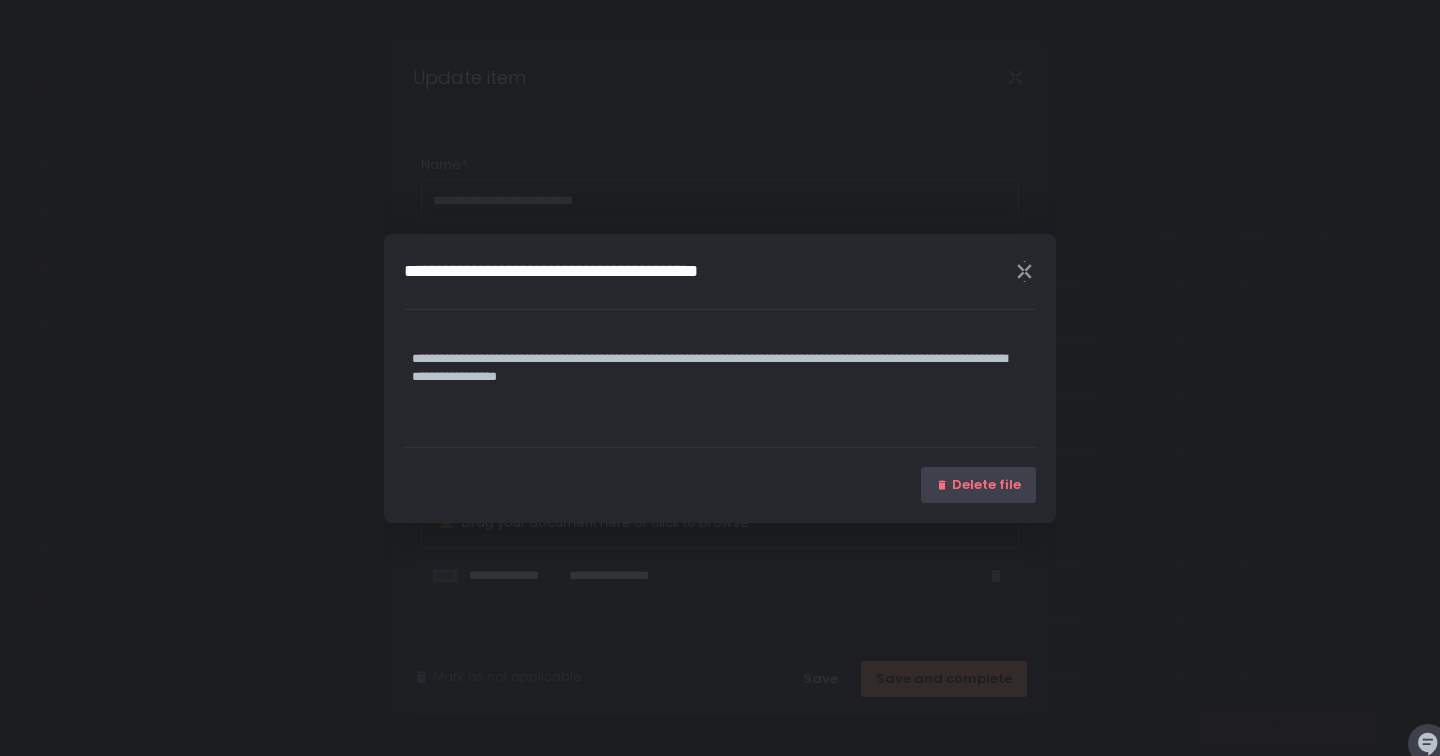 click on "Delete file" at bounding box center [986, 485] 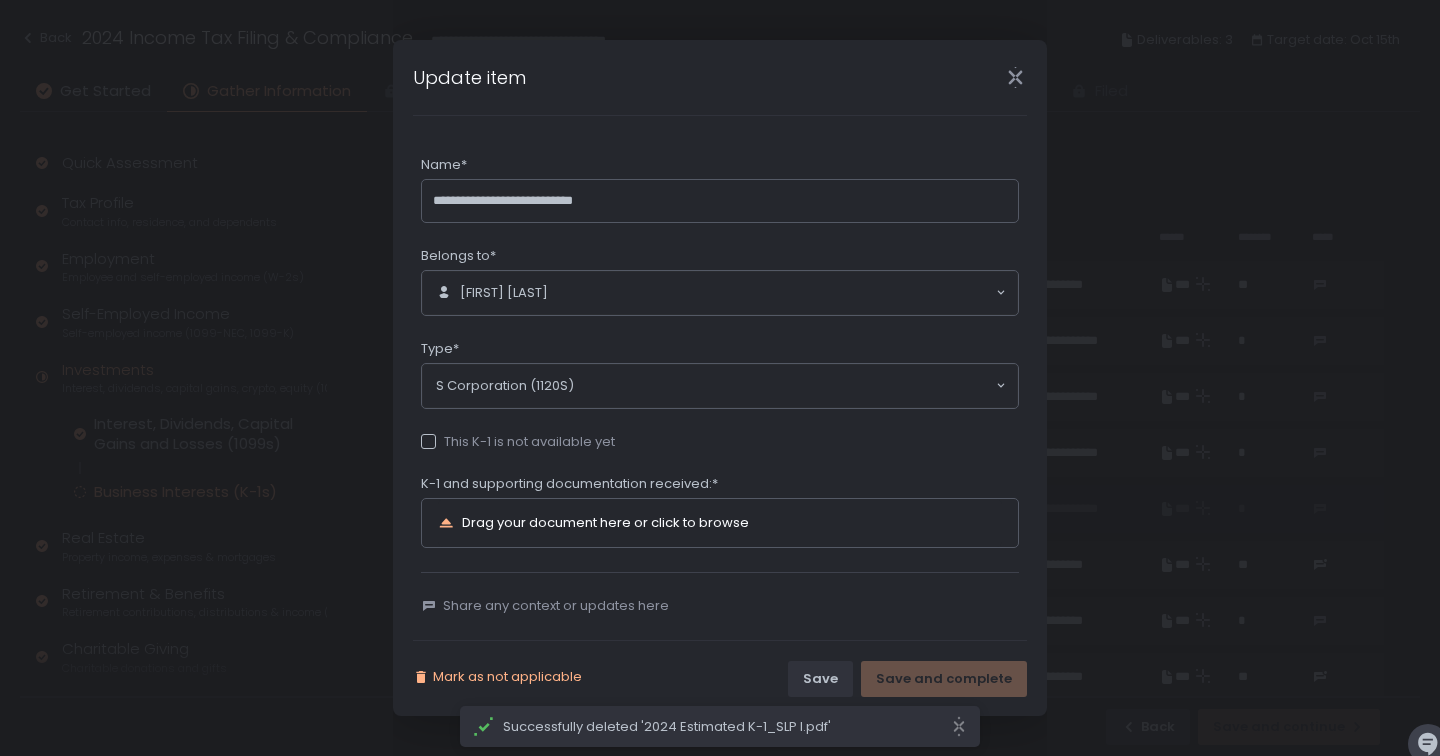 click on "Mark as not applicable" 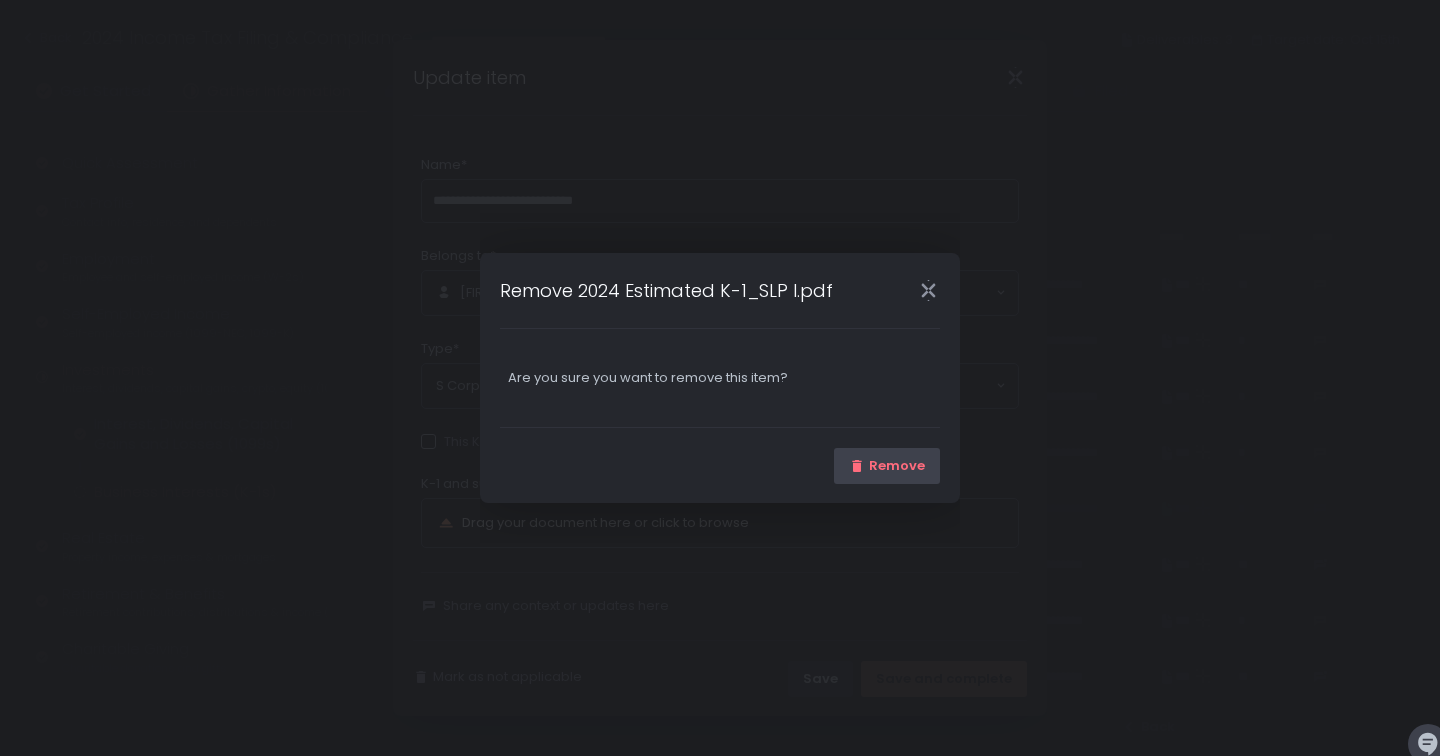 click on "Remove" 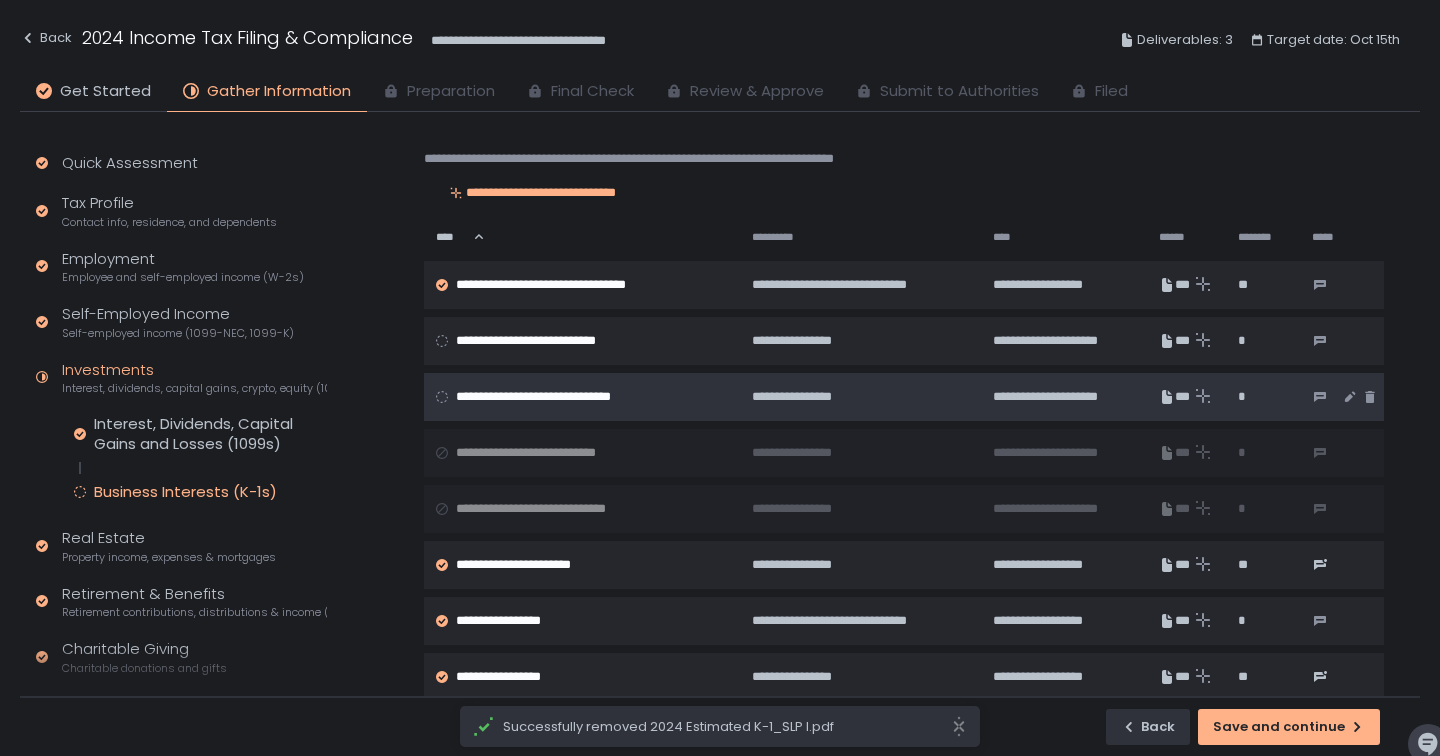 click 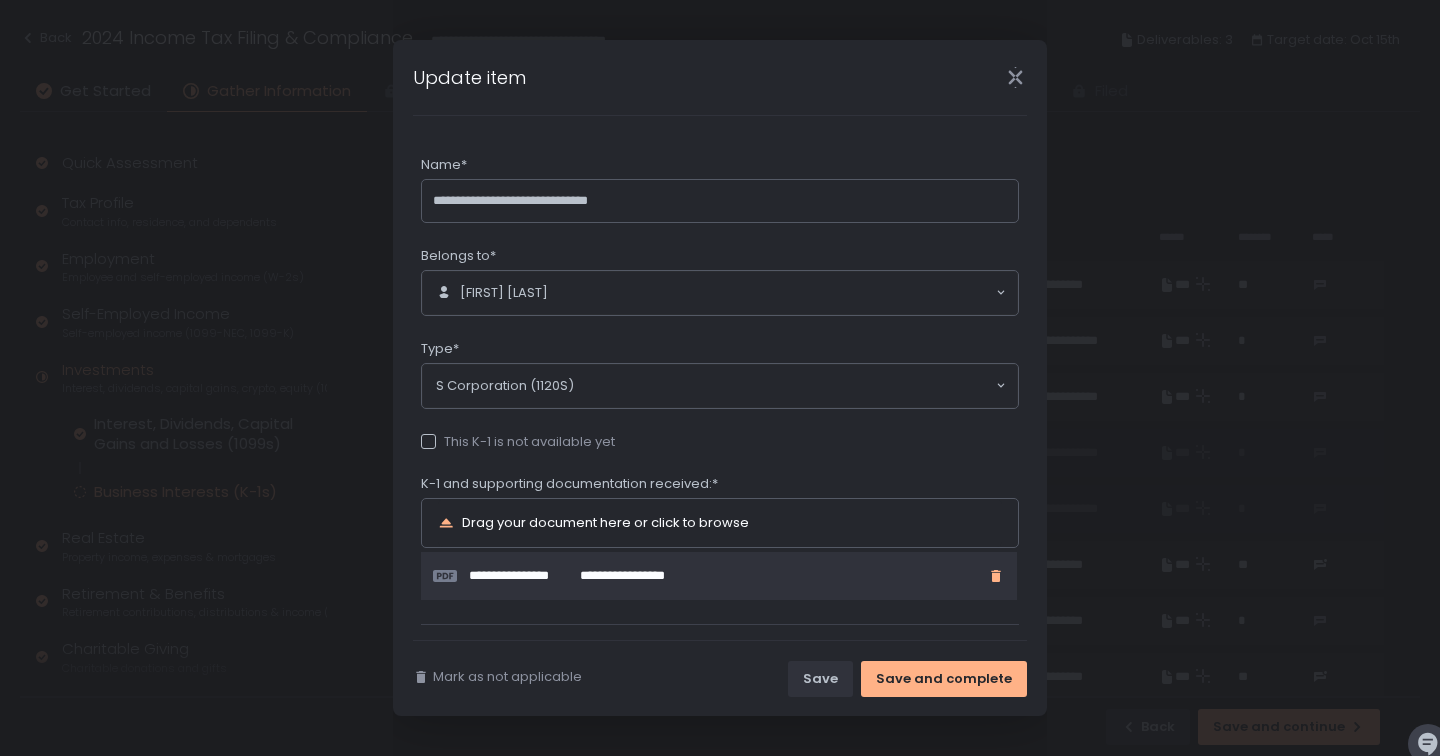 click 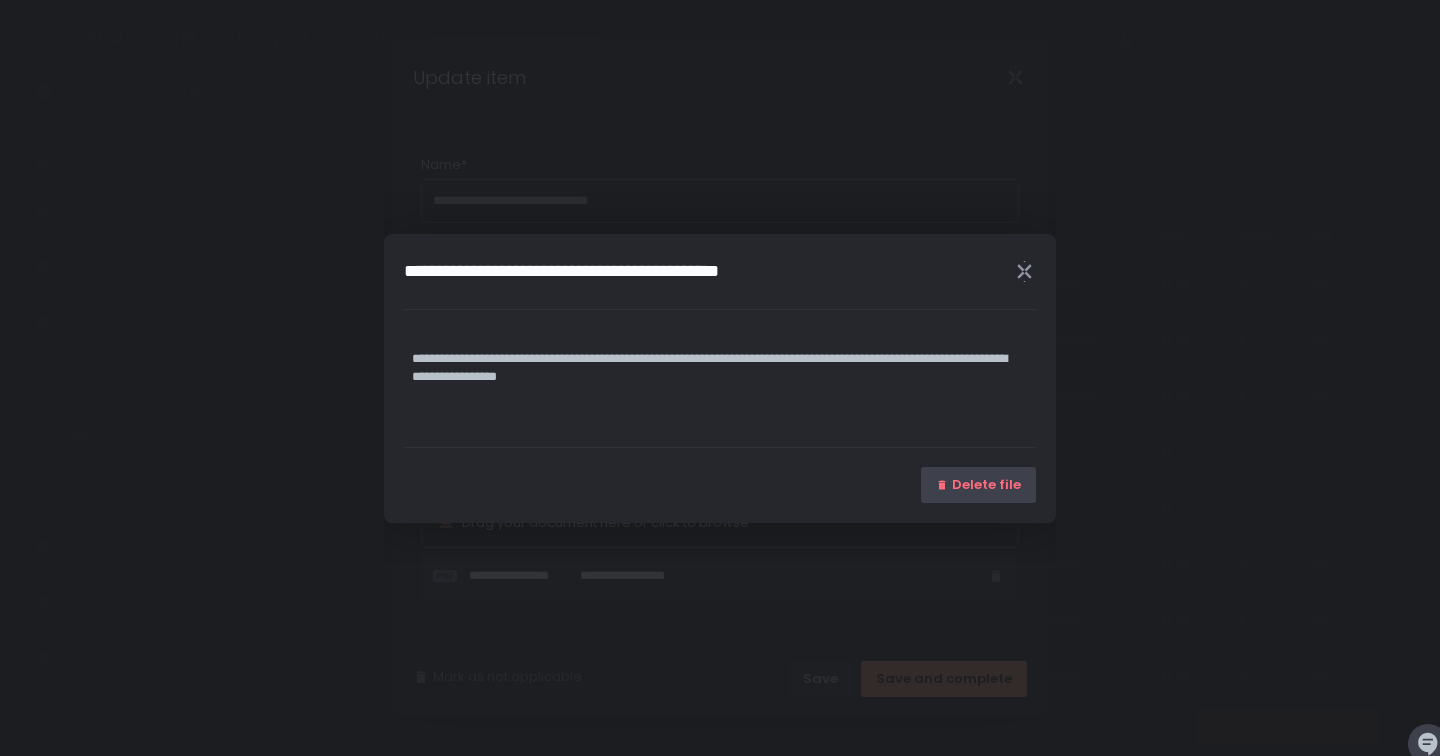 click on "Delete file" at bounding box center (986, 485) 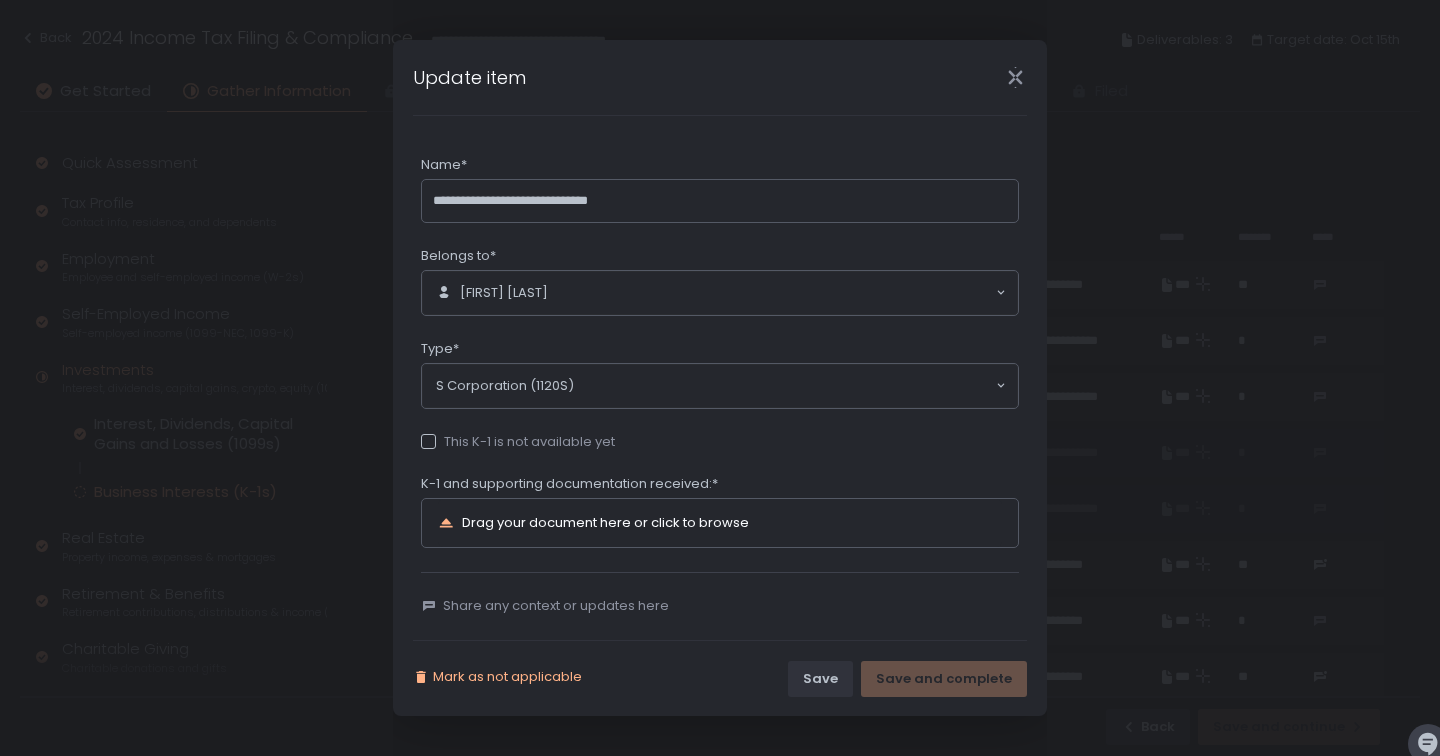 click on "Mark as not applicable" 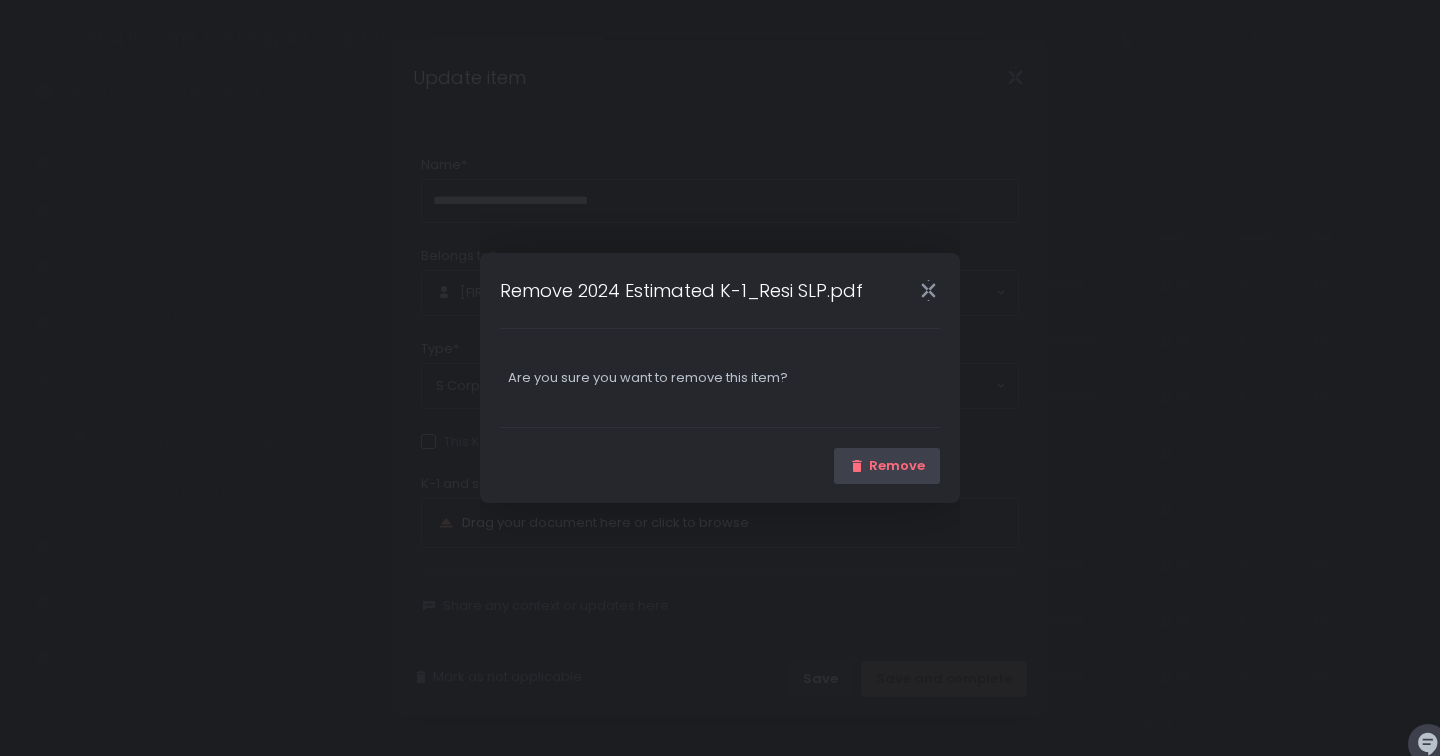 click on "Remove" 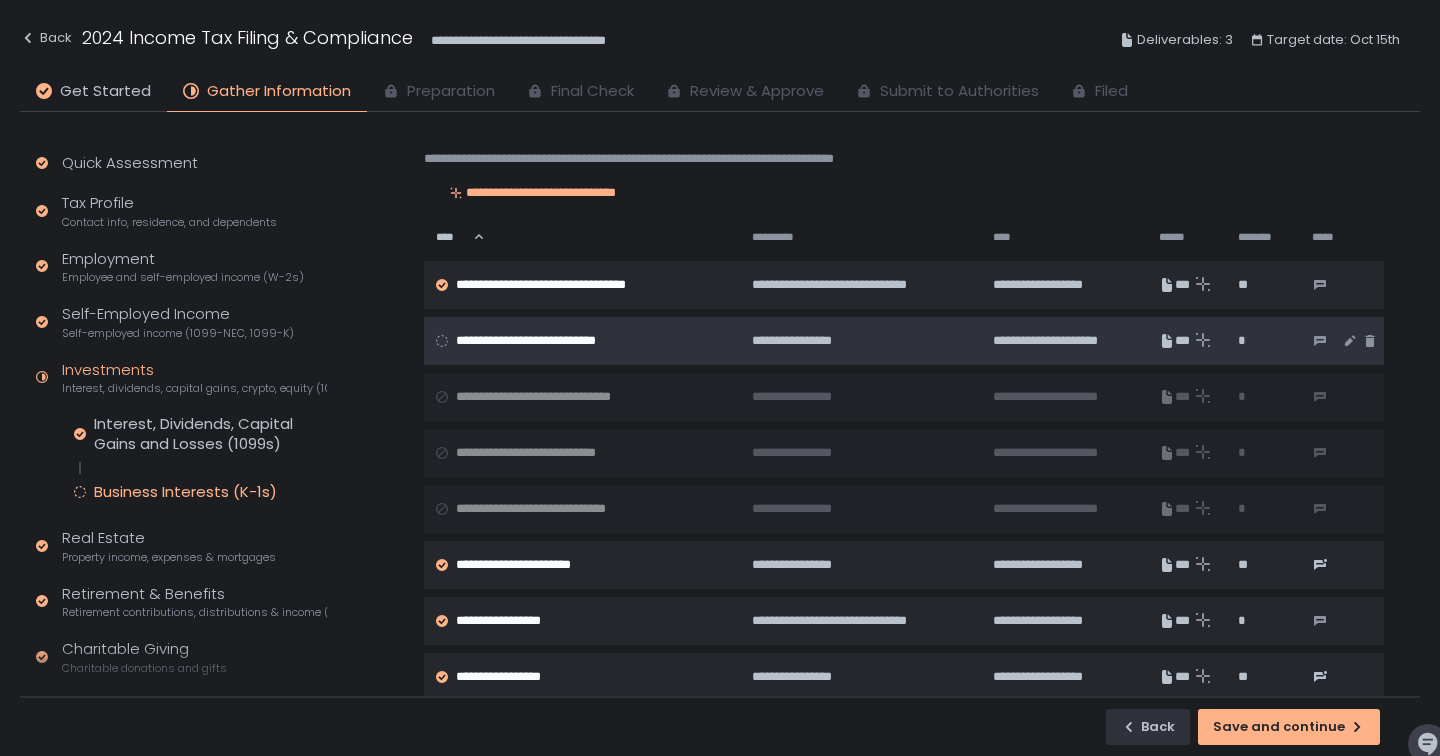 click 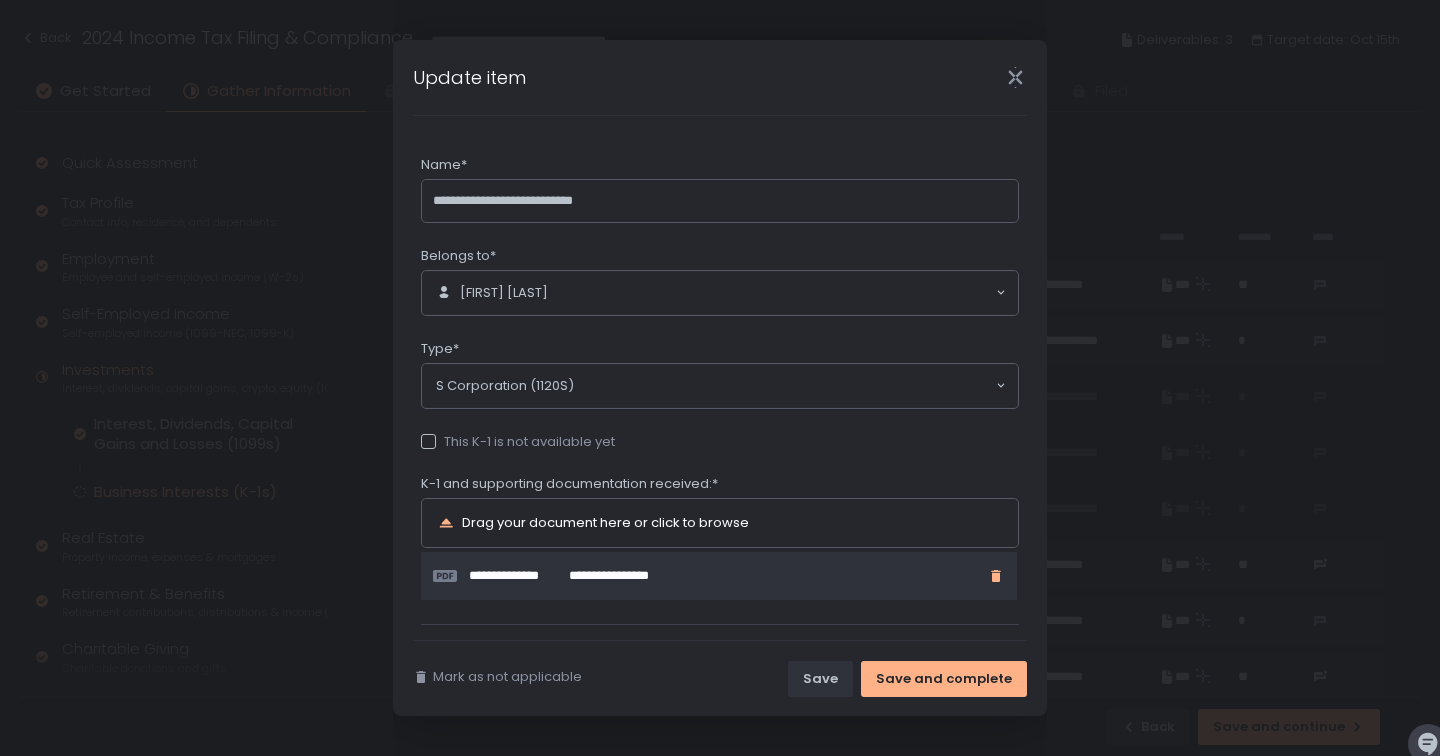 click 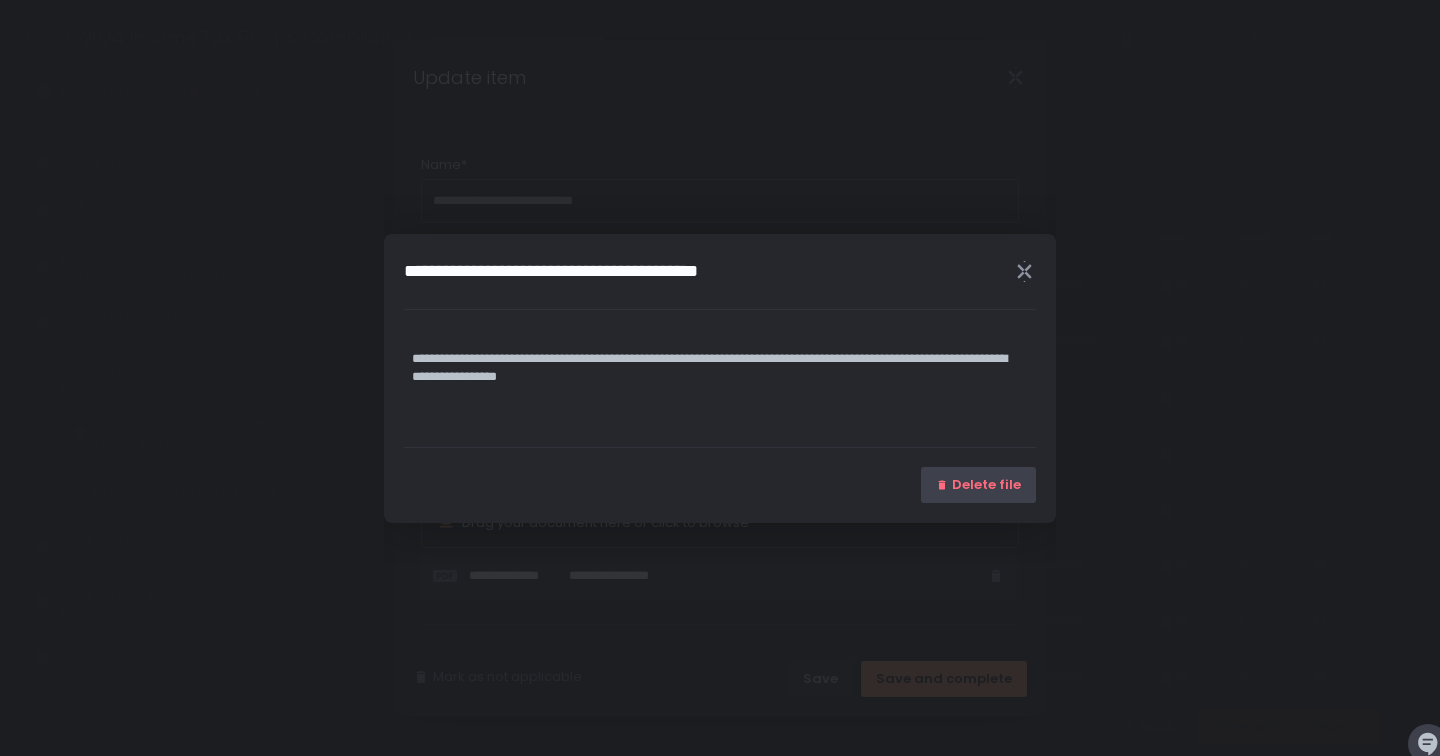 click on "Delete file" at bounding box center [986, 485] 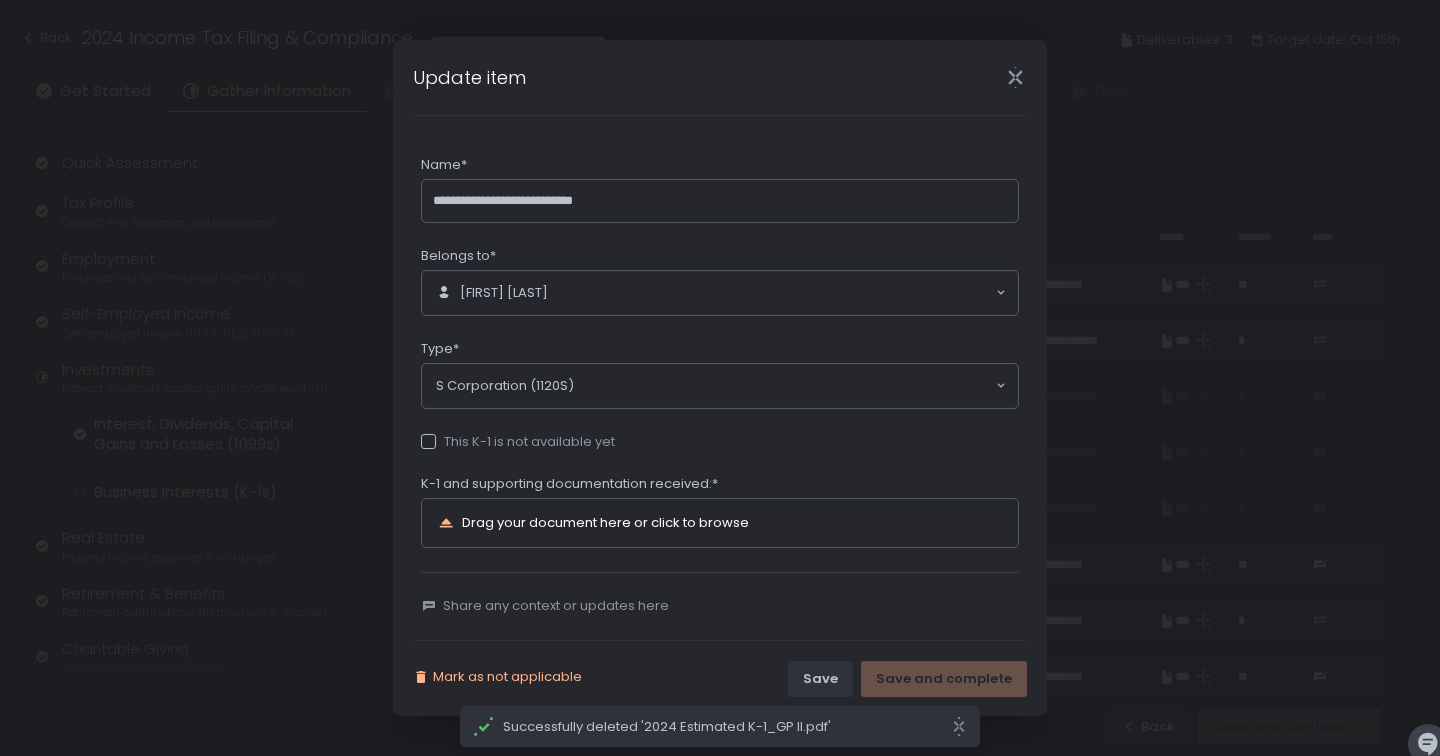 click on "Mark as not applicable" 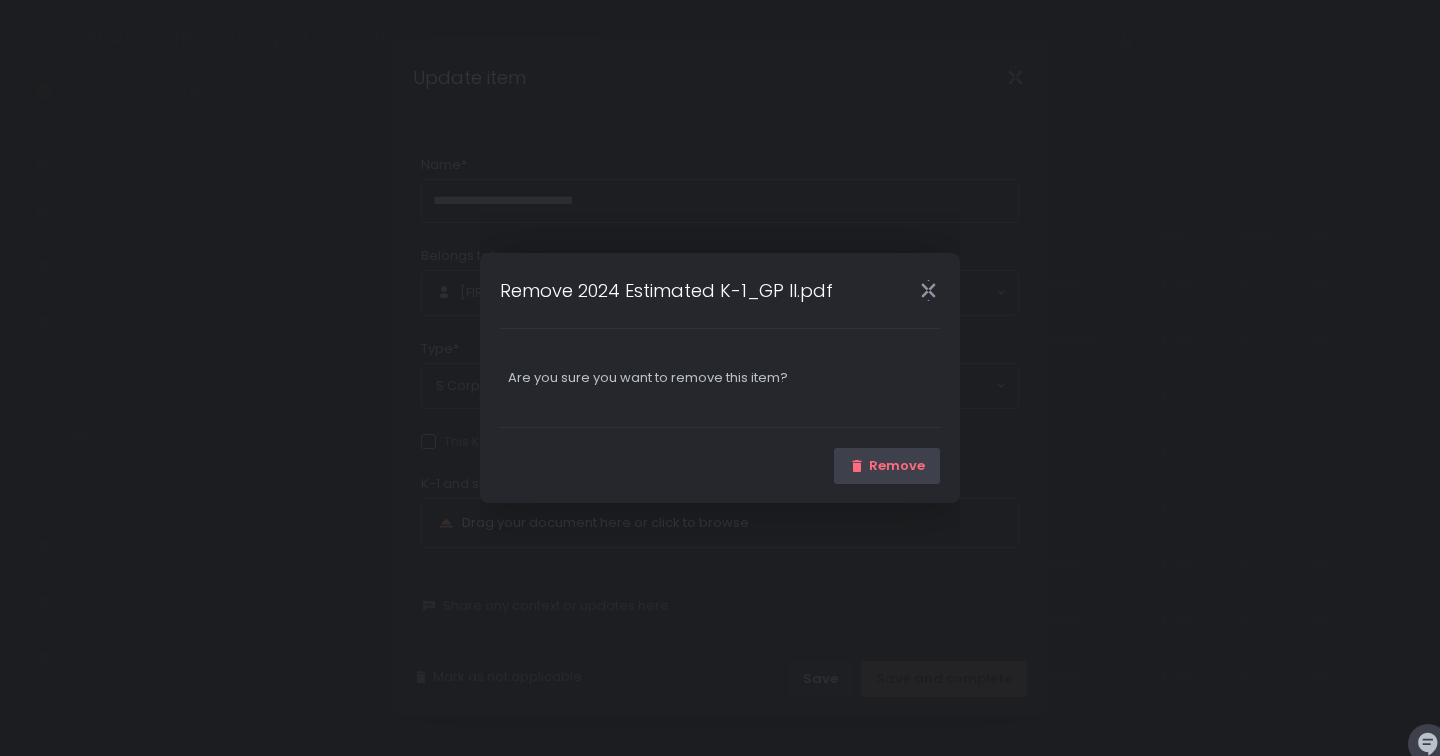 click on "Remove" 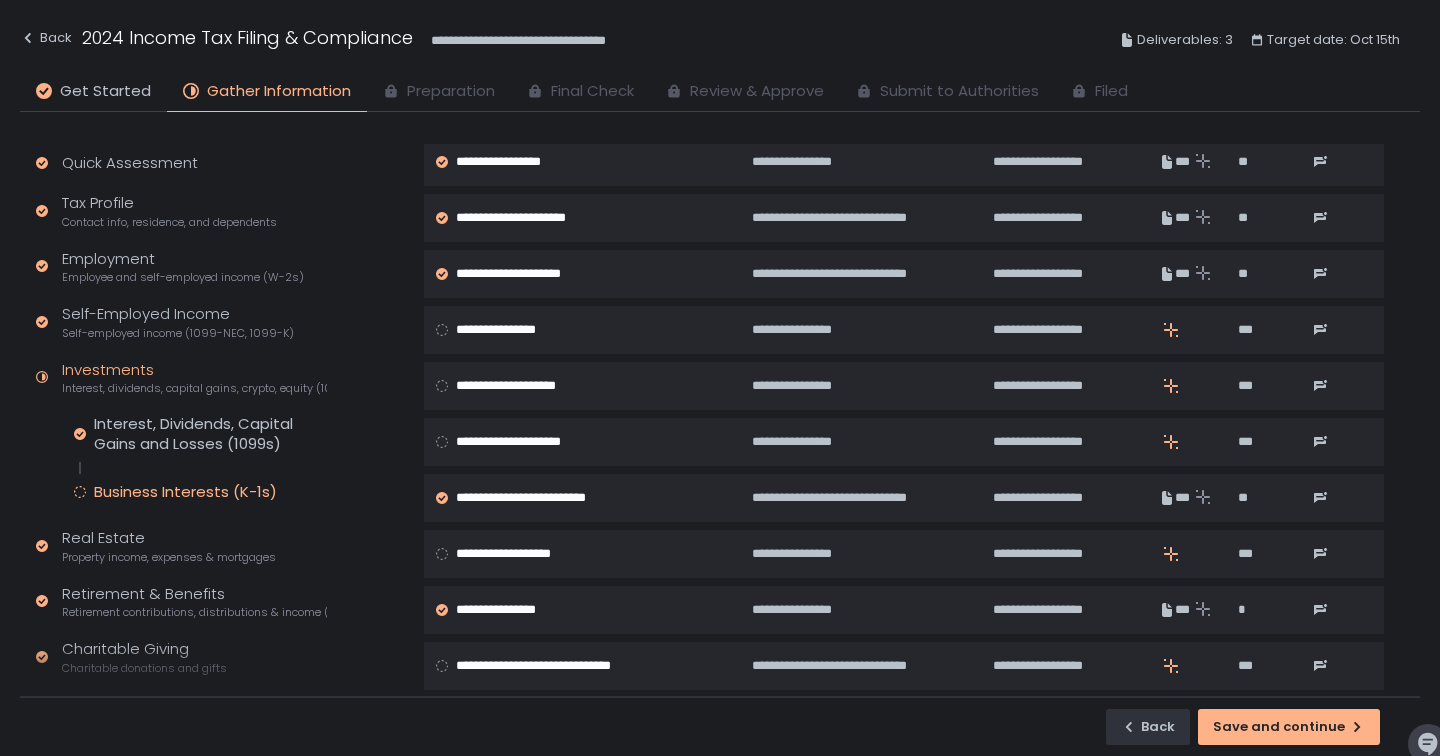 scroll, scrollTop: 553, scrollLeft: 0, axis: vertical 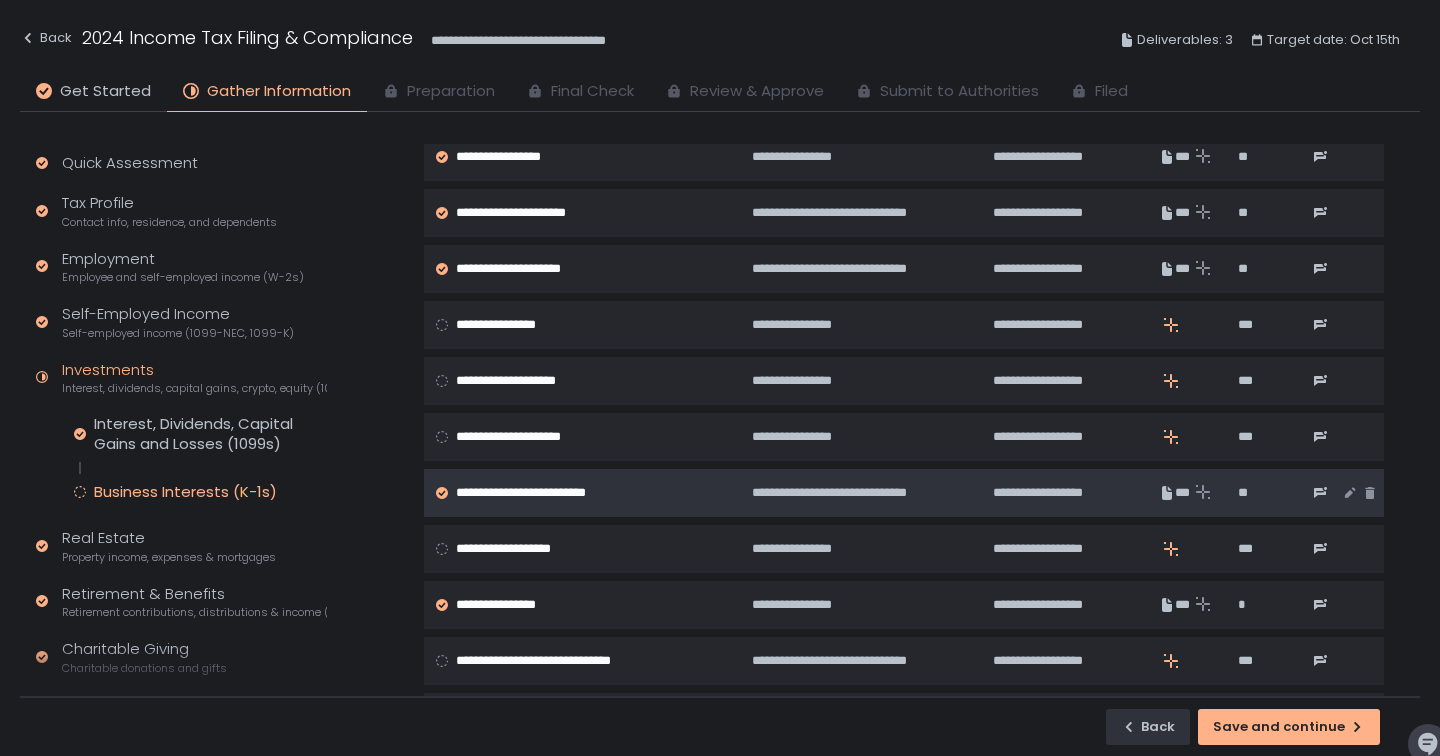click on "**********" at bounding box center (539, 493) 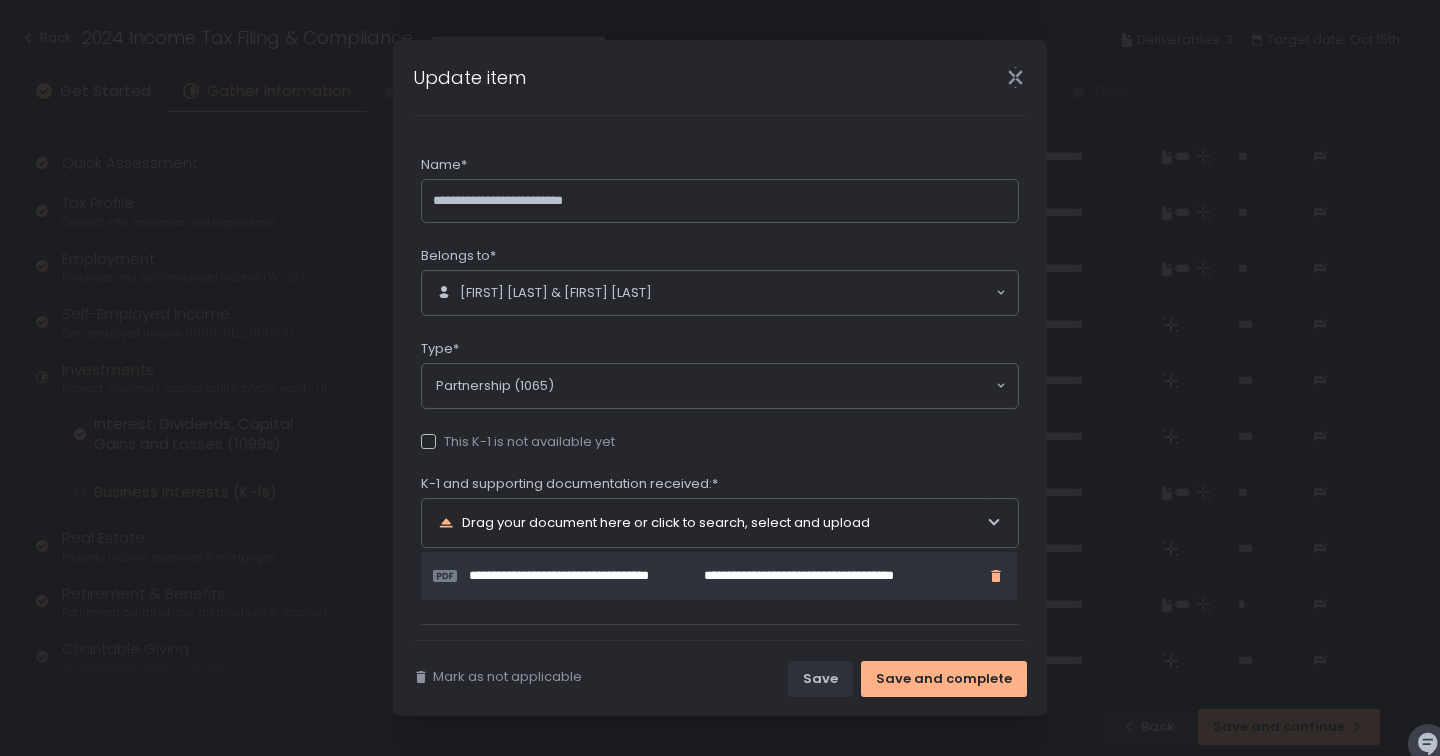 click 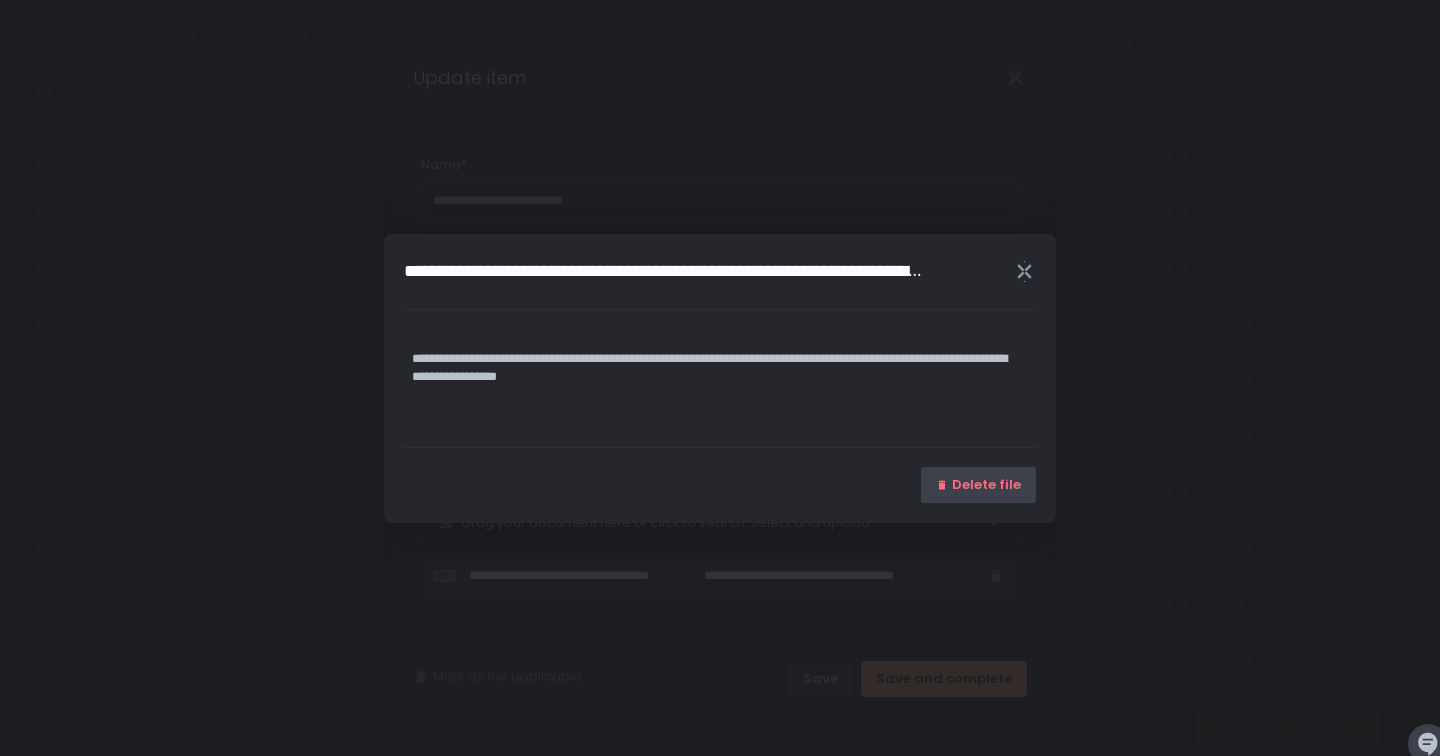 click on "Delete file" at bounding box center (986, 485) 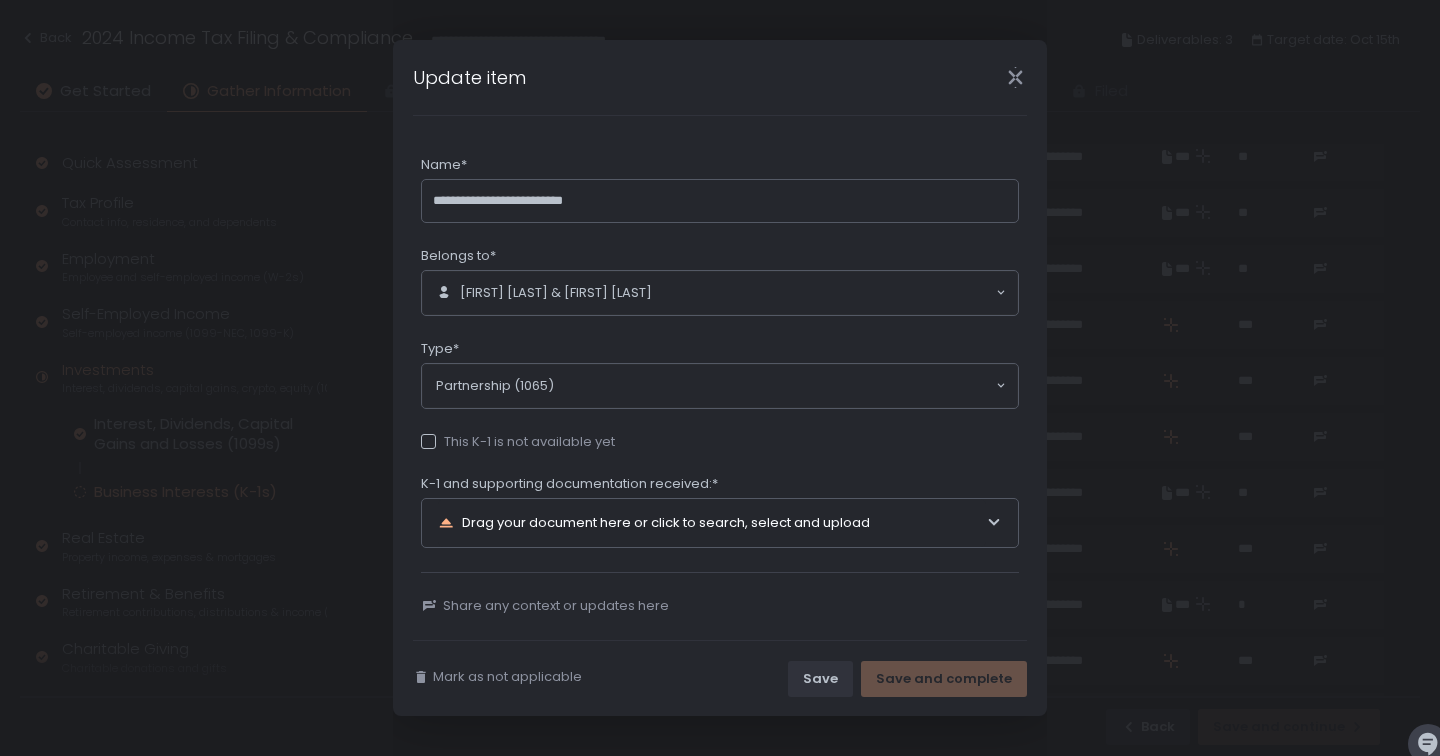 click on "Drag your document here or click to search, select and upload" at bounding box center [712, 523] 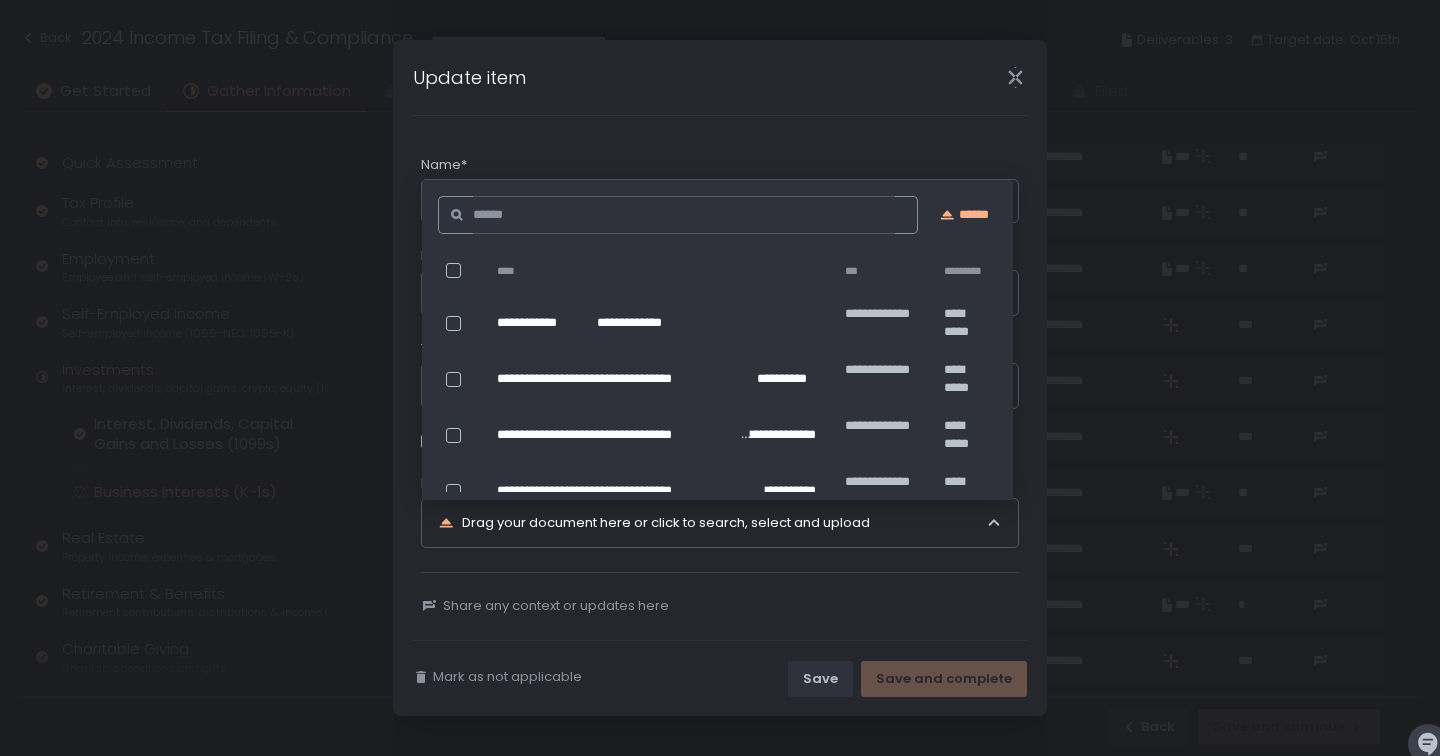 click on "**********" at bounding box center [720, 385] 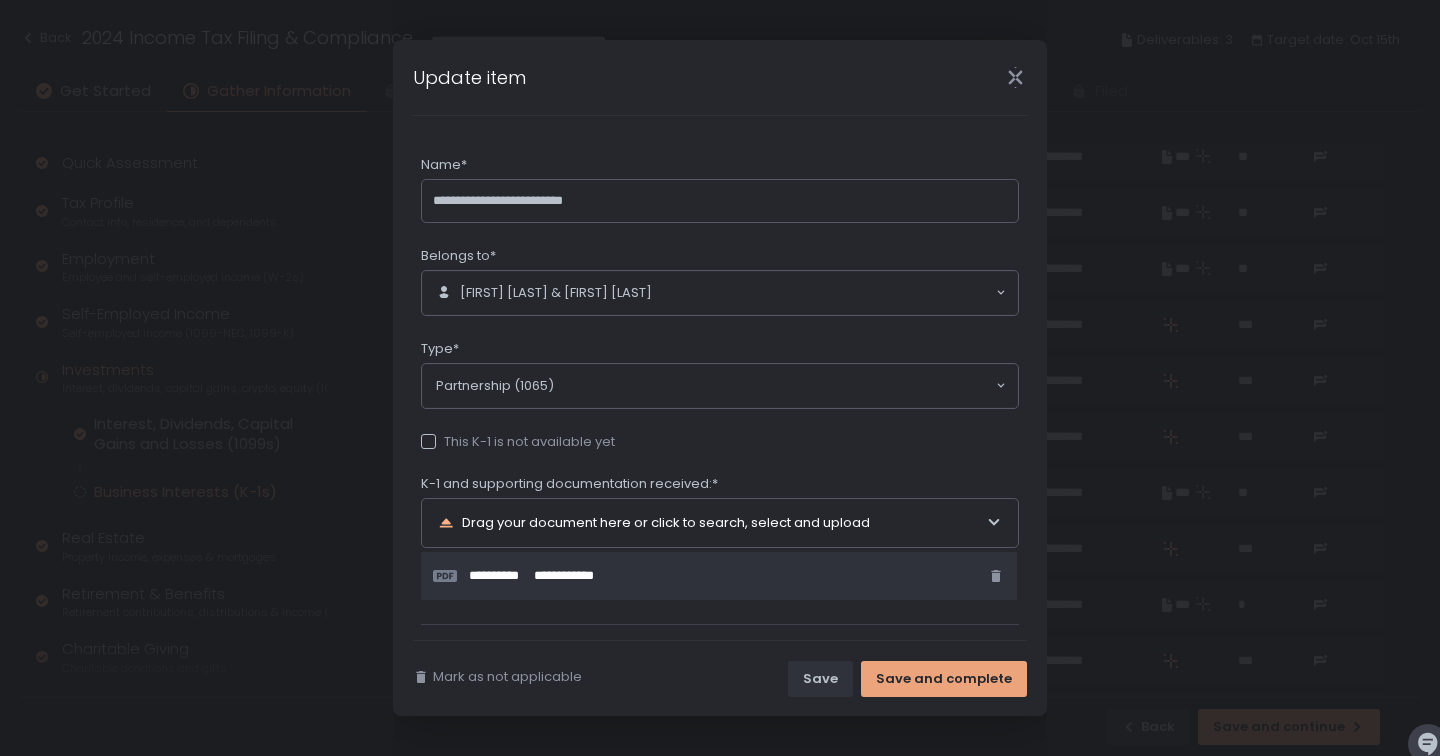 click on "Save and complete" at bounding box center [944, 679] 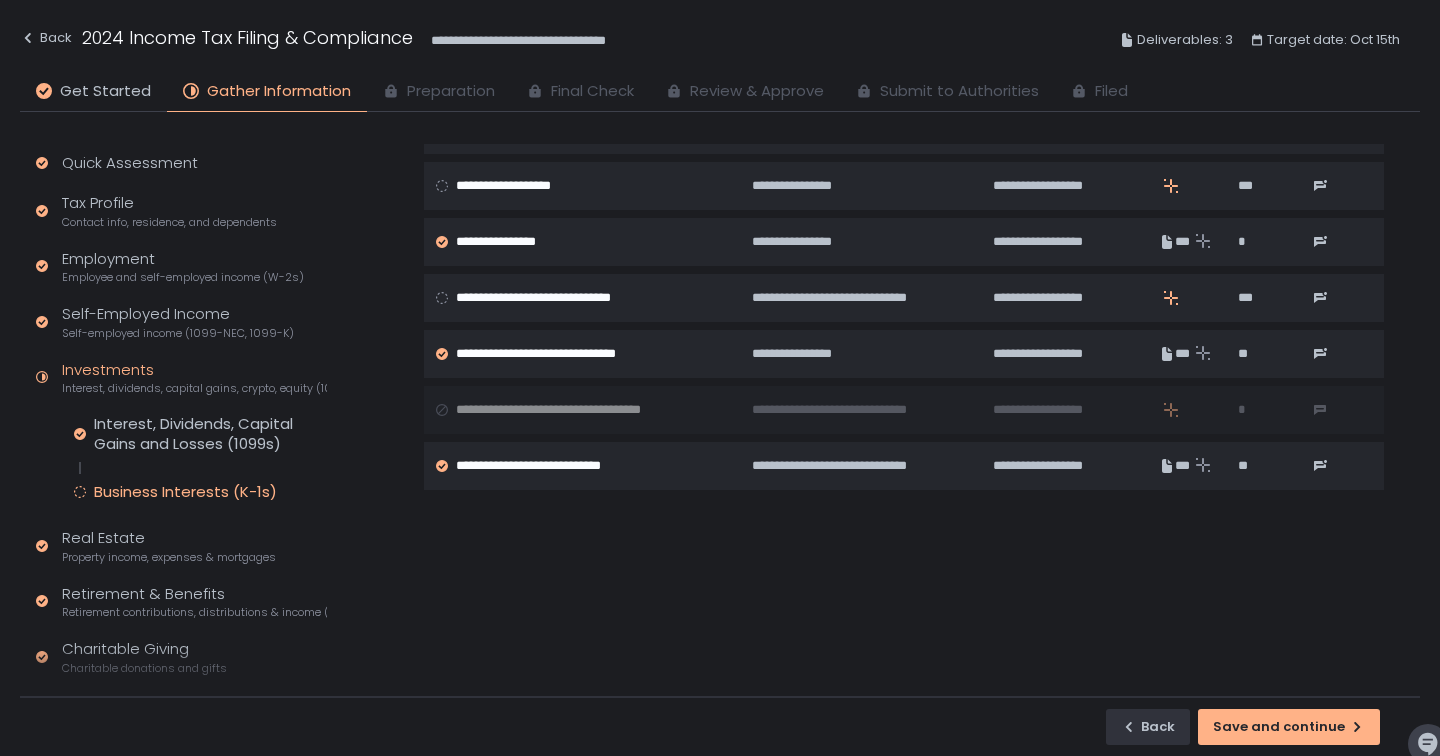 scroll, scrollTop: 916, scrollLeft: 0, axis: vertical 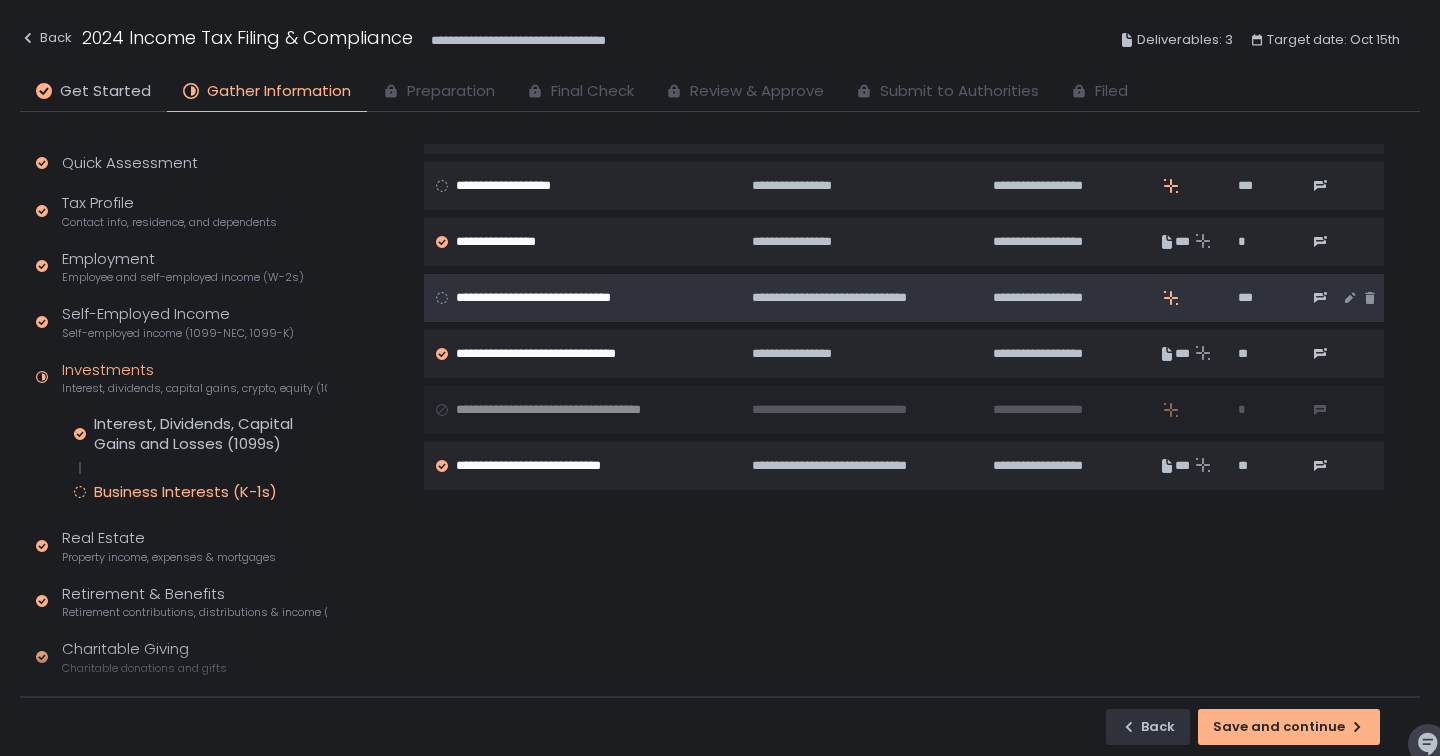 click on "**********" at bounding box center (551, 298) 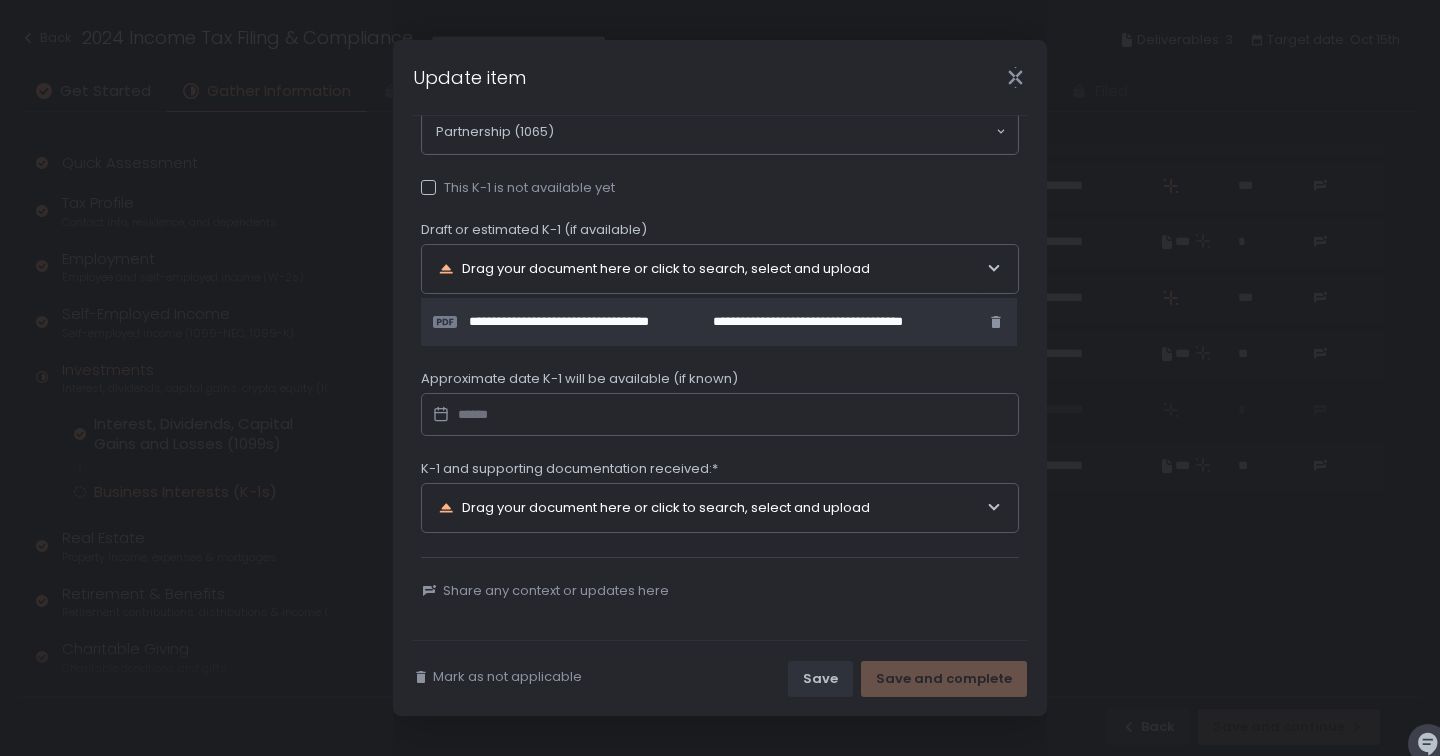 scroll, scrollTop: 259, scrollLeft: 0, axis: vertical 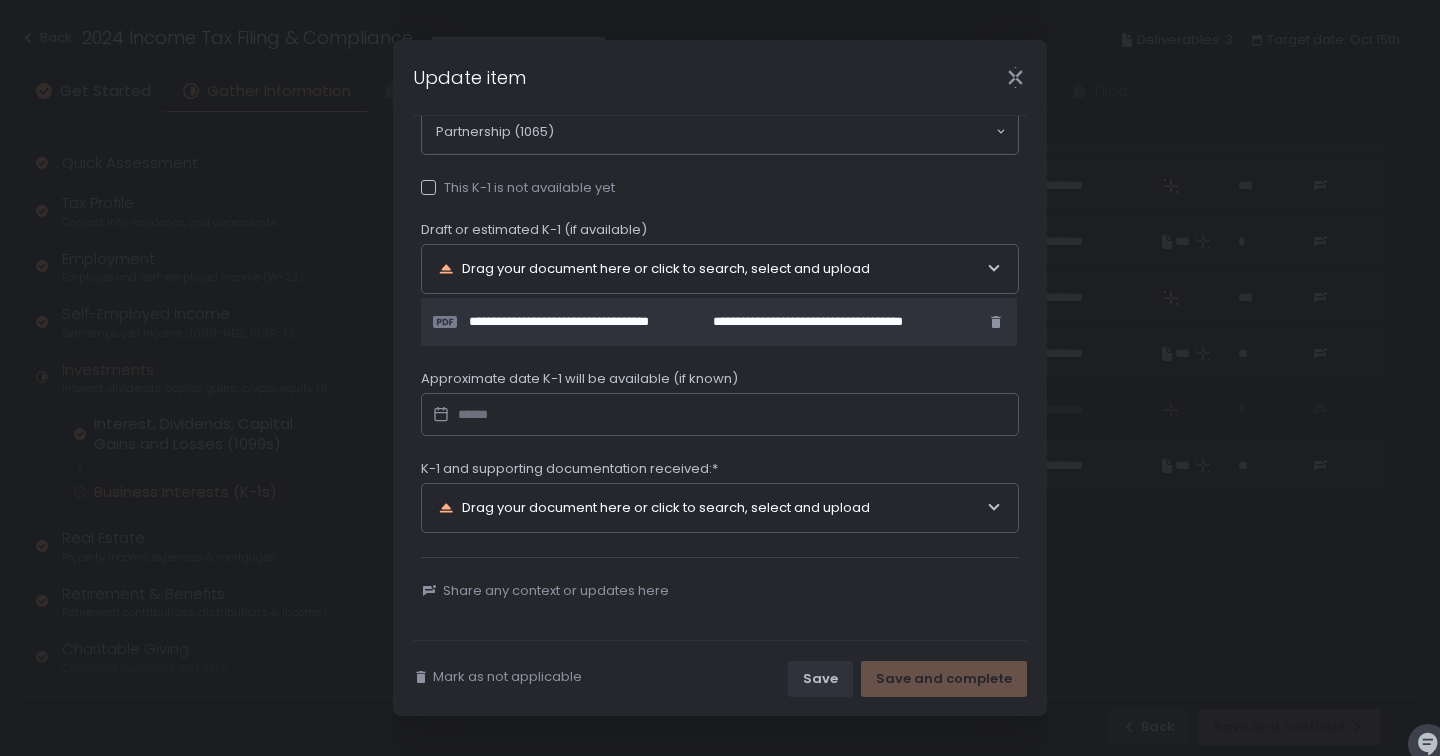 click on "**********" at bounding box center (720, 217) 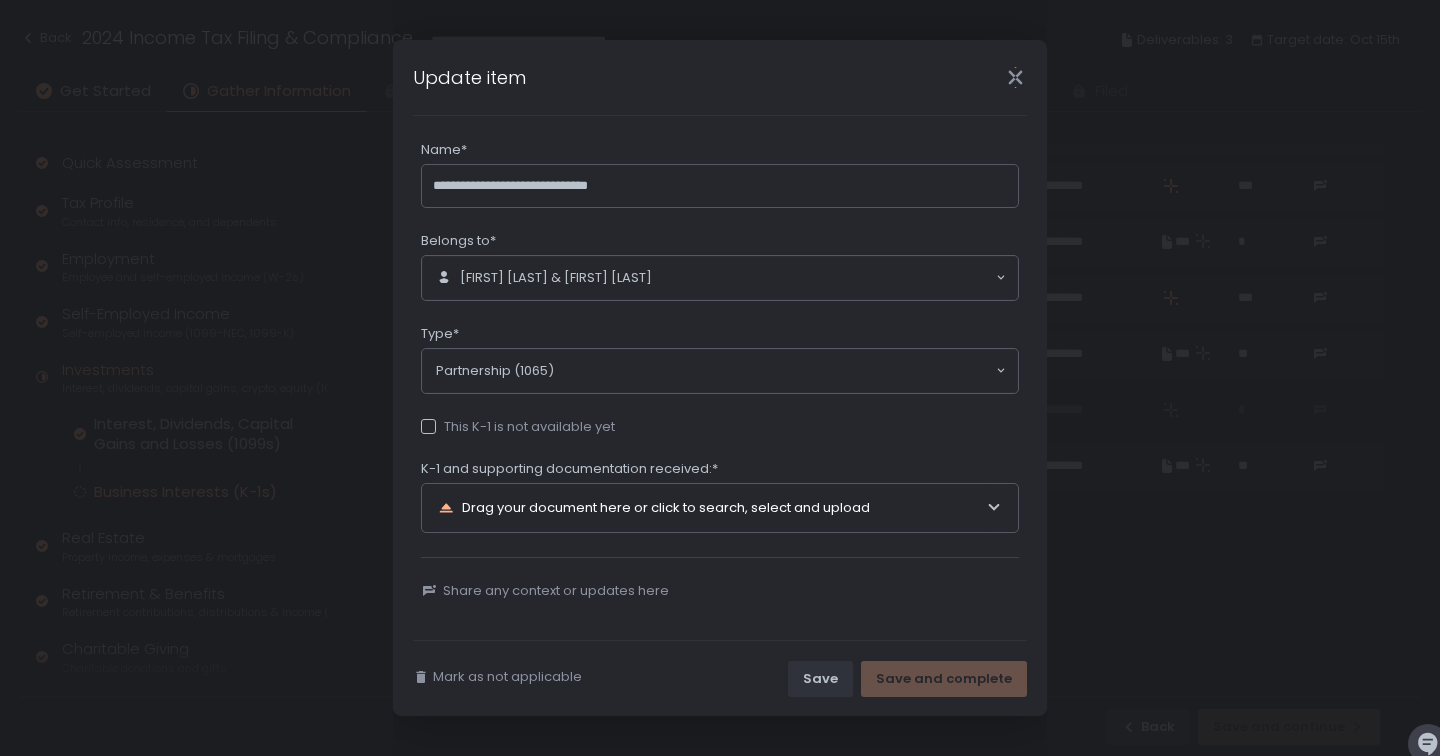 click on "Drag your document here or click to search, select and upload" at bounding box center (712, 508) 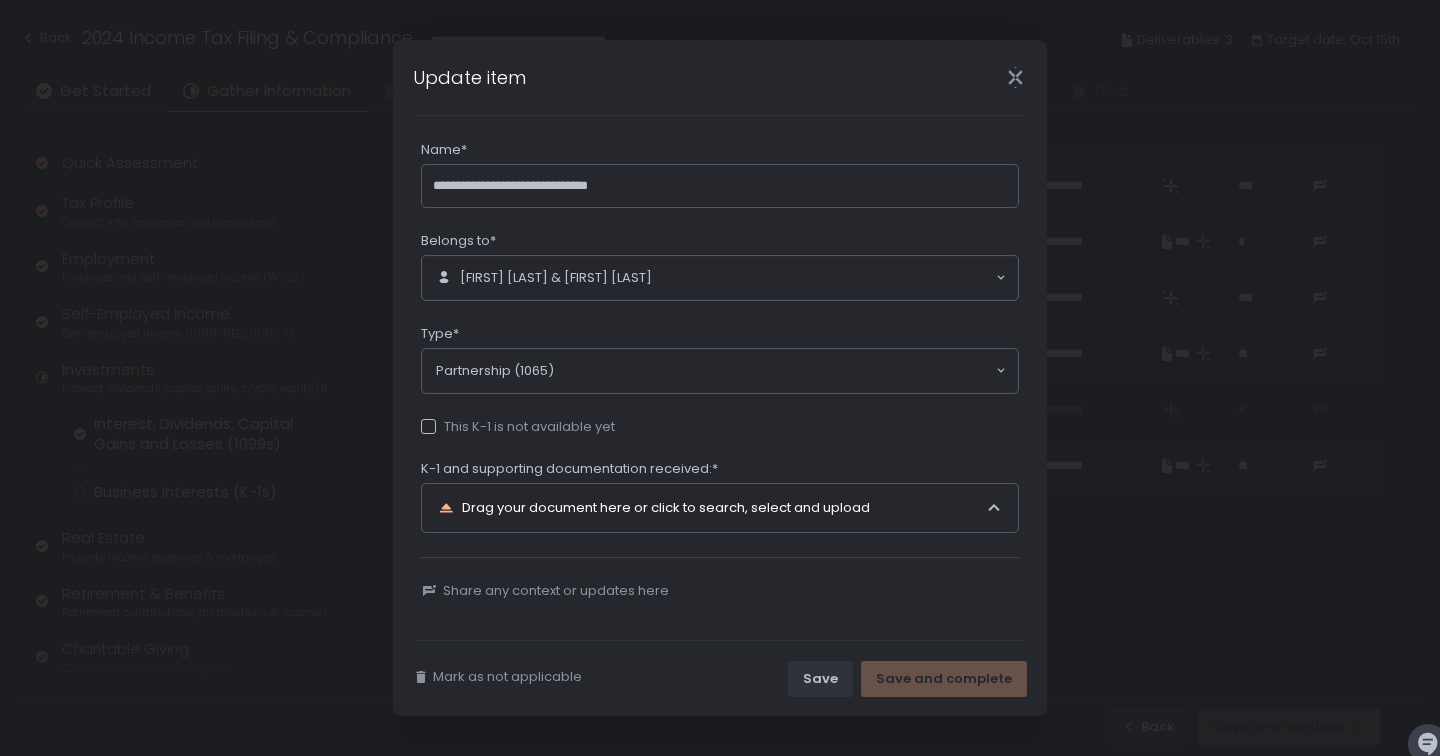 click on "Update item" 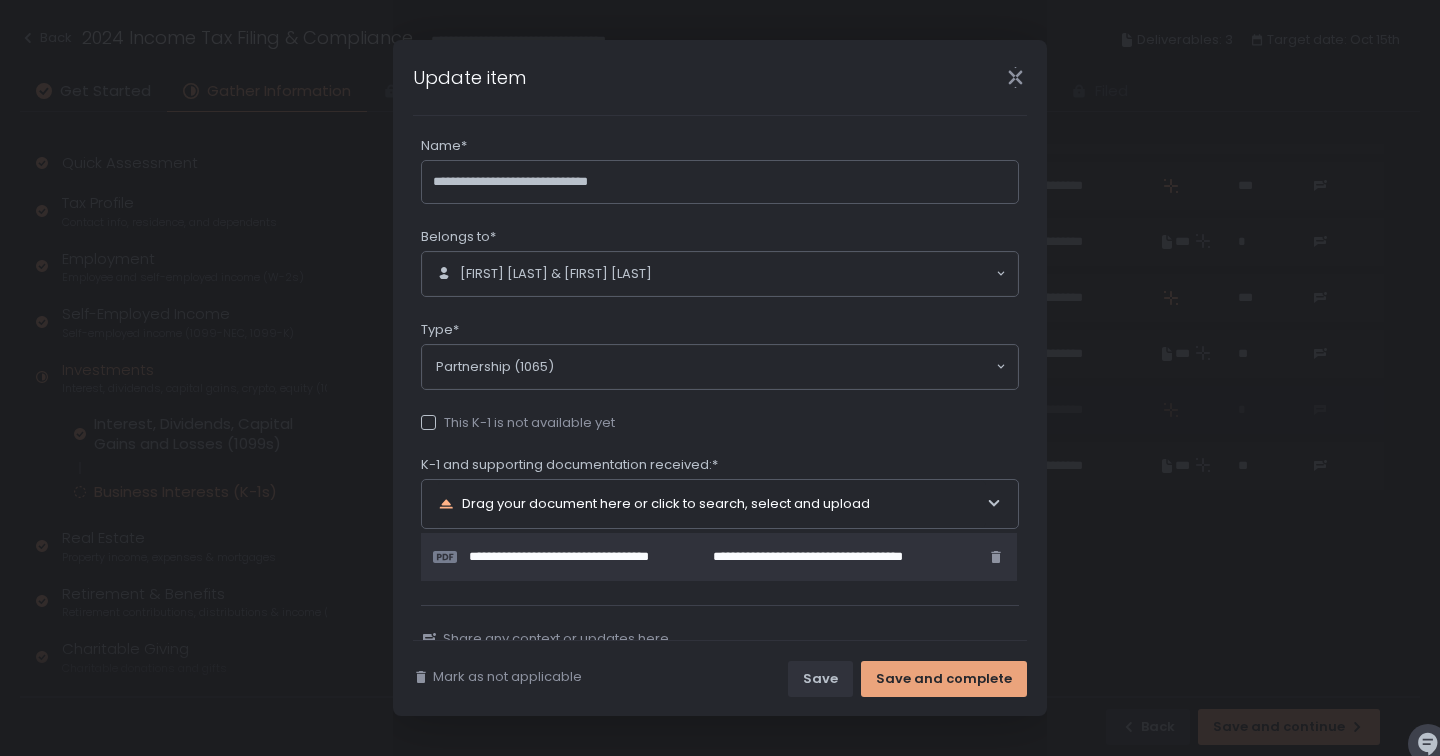 click on "Save and complete" at bounding box center [944, 679] 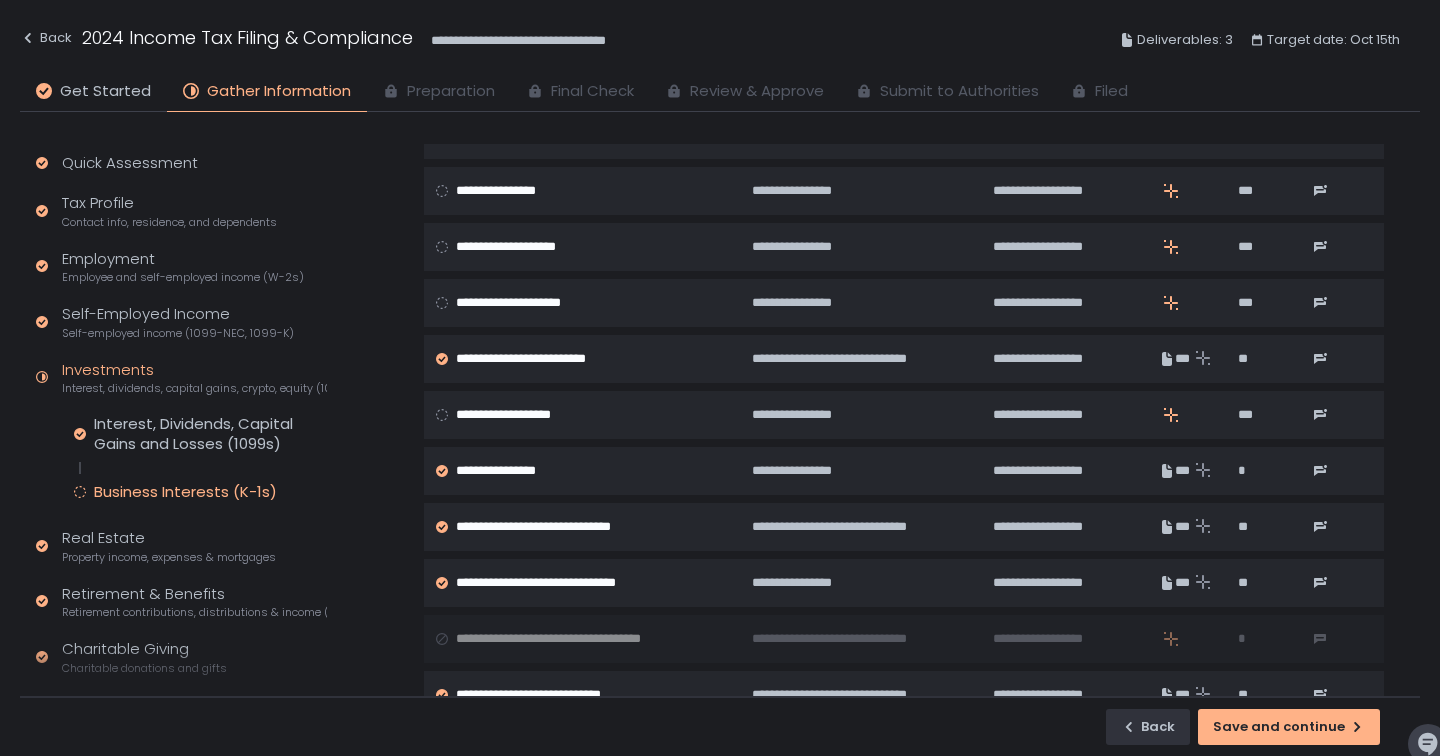 scroll, scrollTop: 647, scrollLeft: 0, axis: vertical 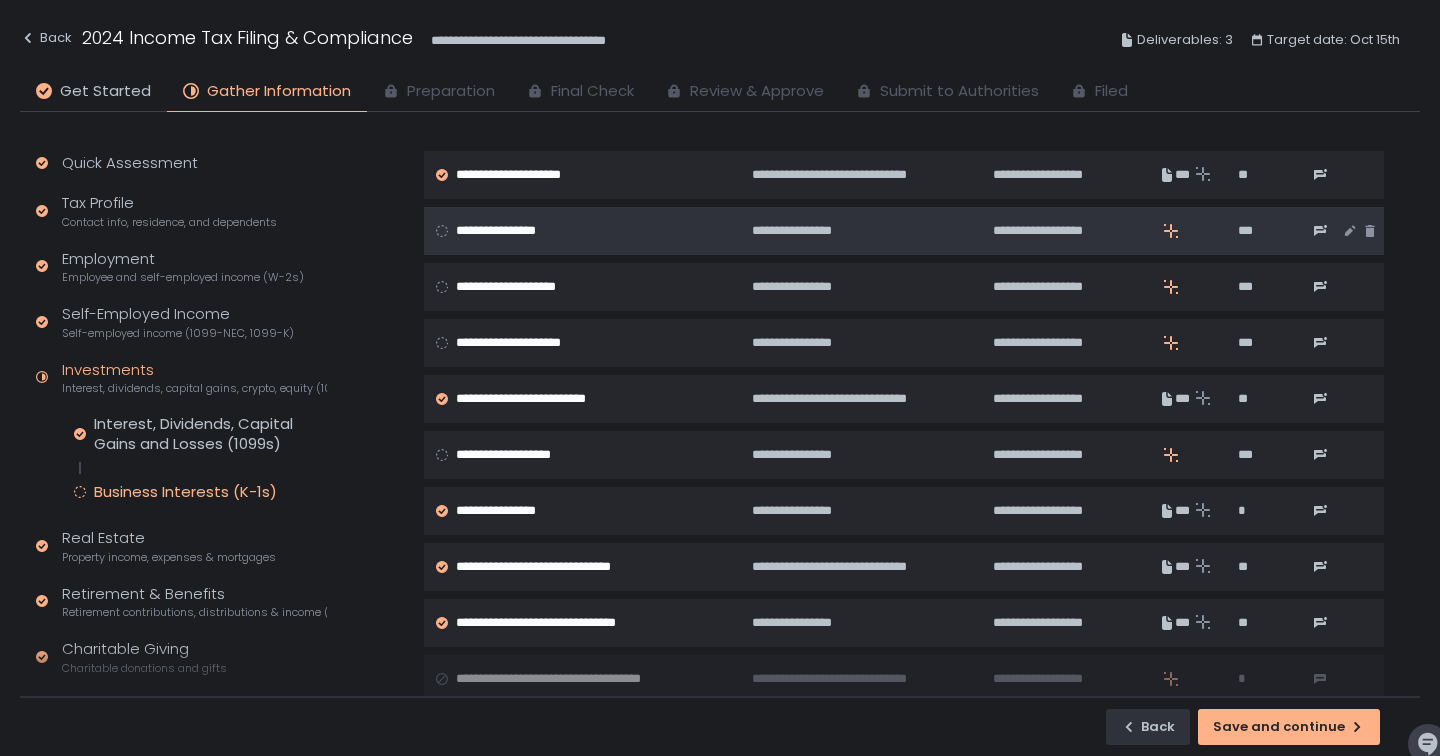 click 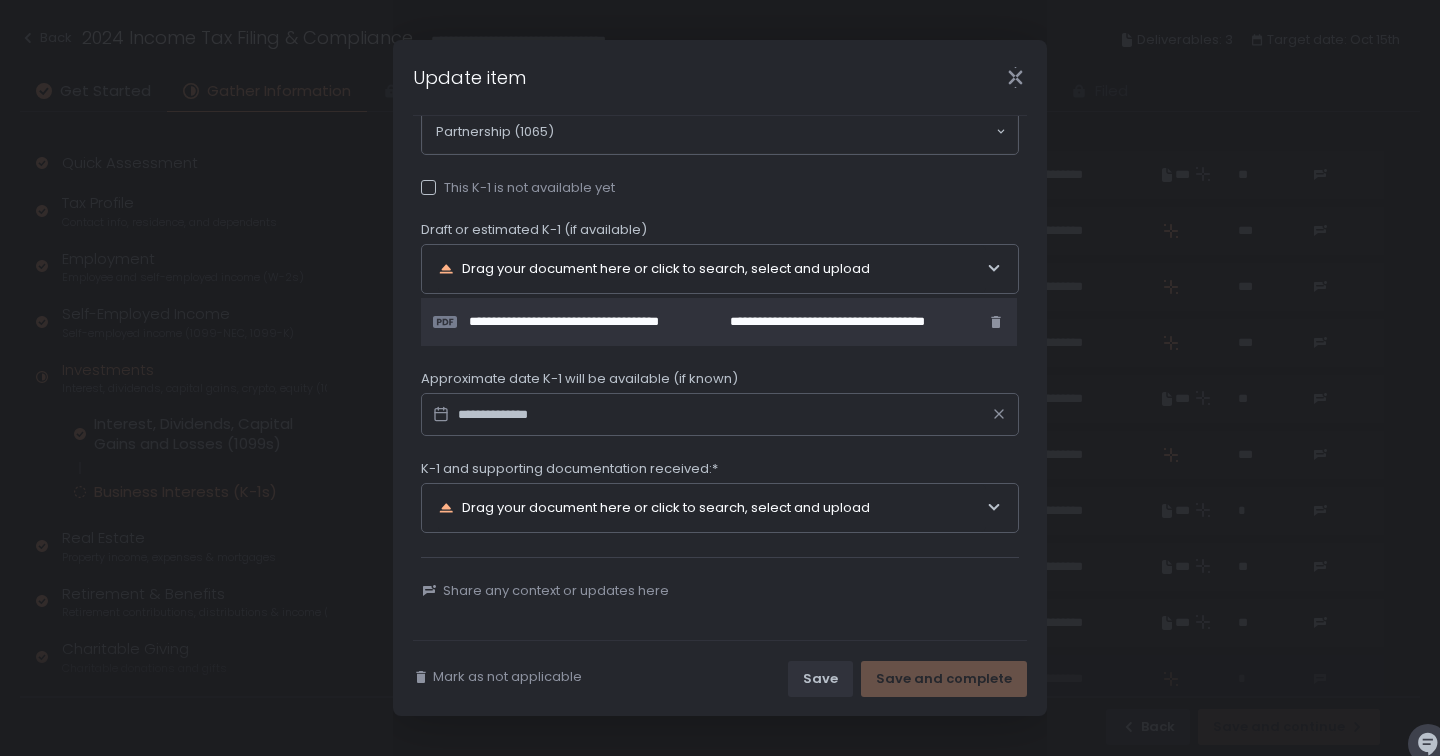 scroll, scrollTop: 259, scrollLeft: 0, axis: vertical 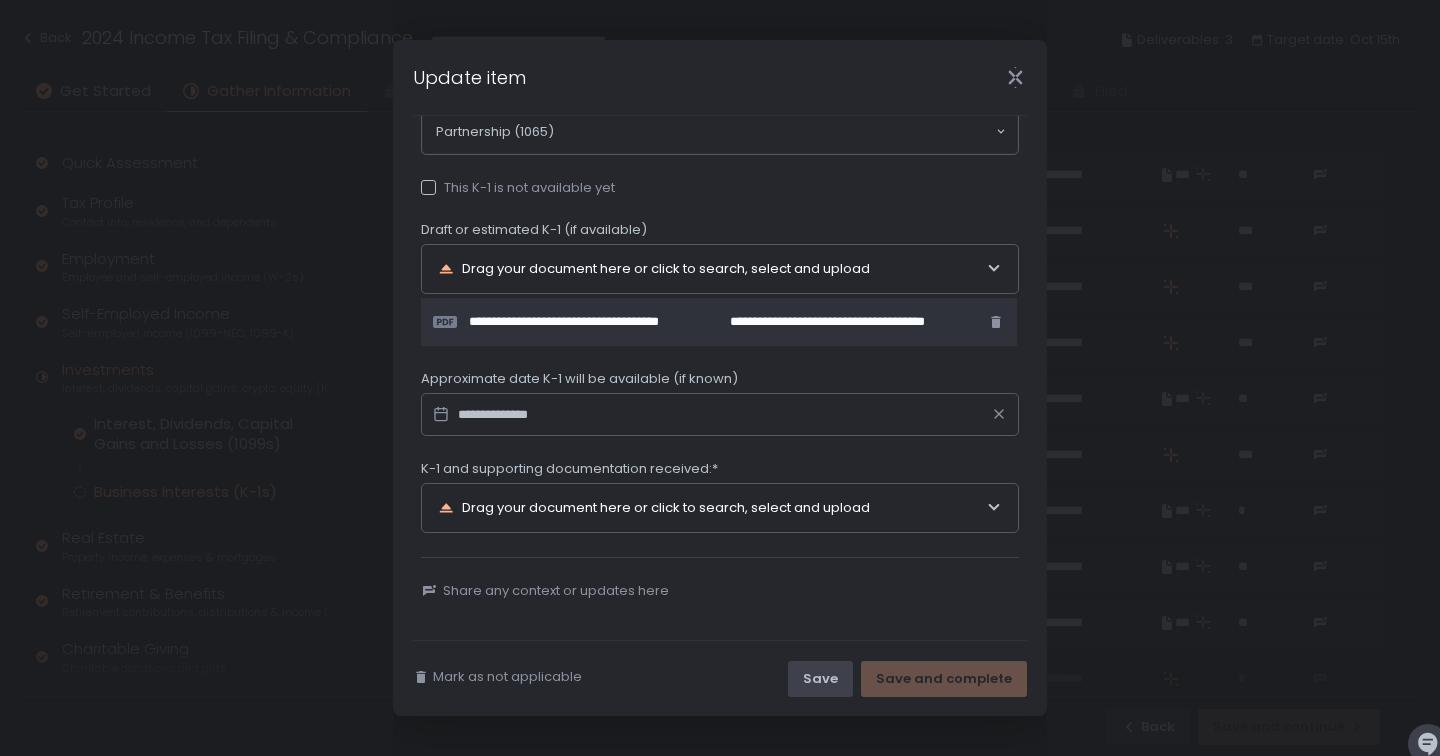 click on "Save" at bounding box center (820, 679) 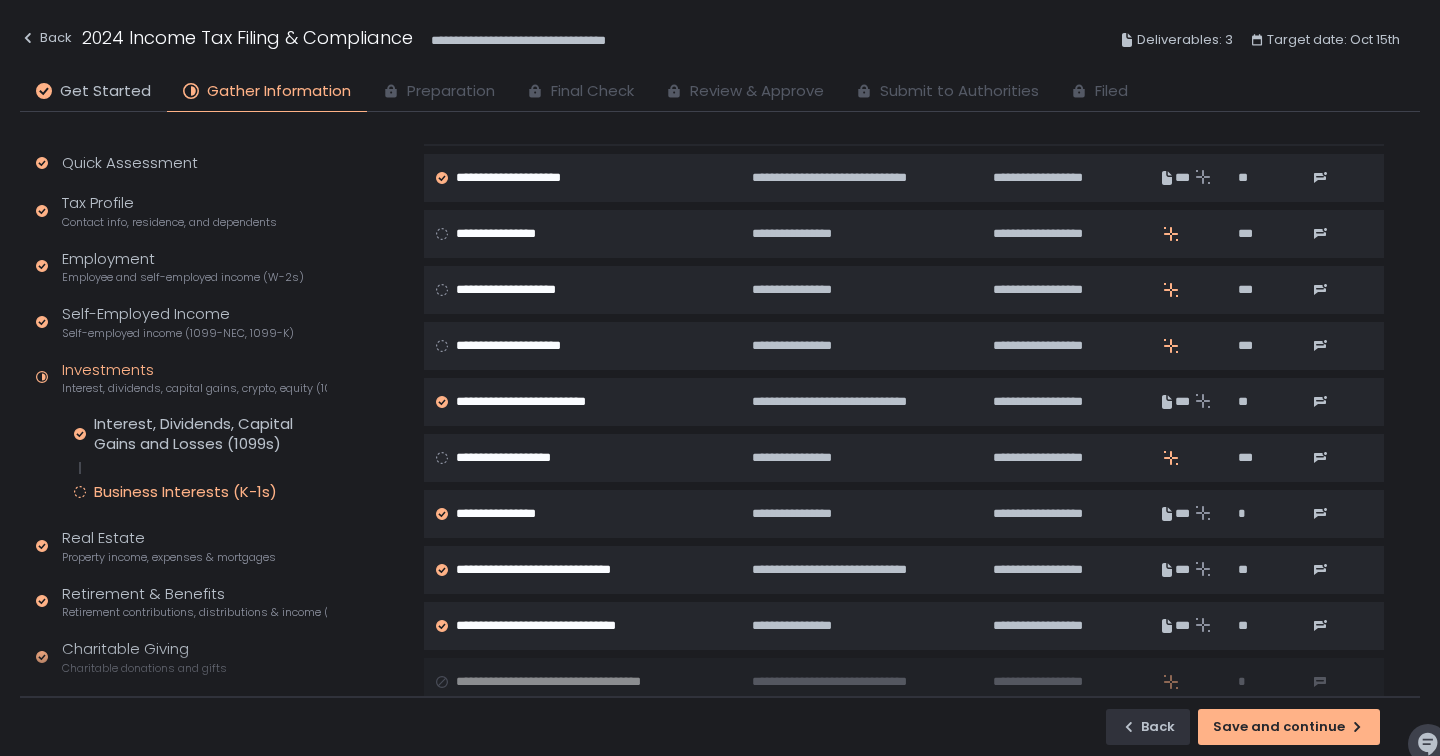 scroll, scrollTop: 649, scrollLeft: 0, axis: vertical 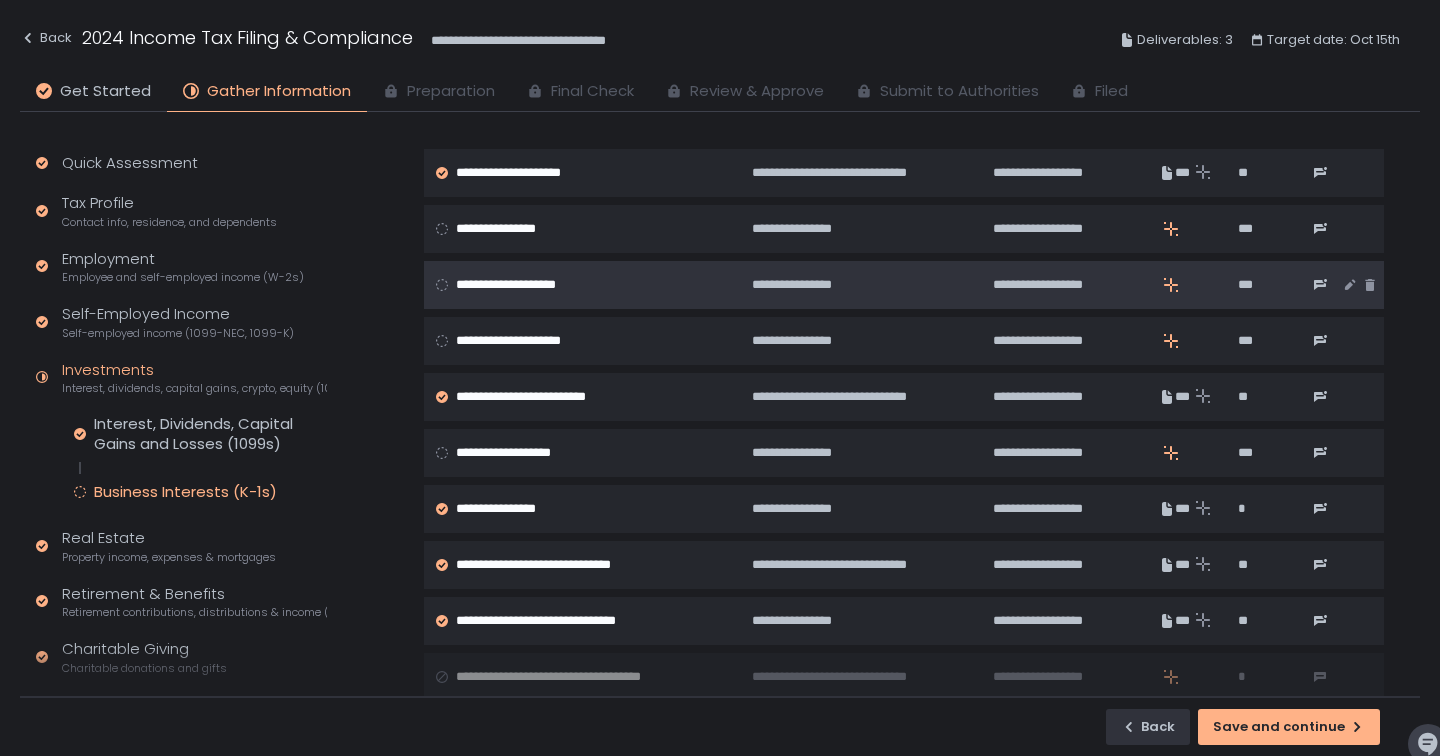 click on "**********" at bounding box center (520, 285) 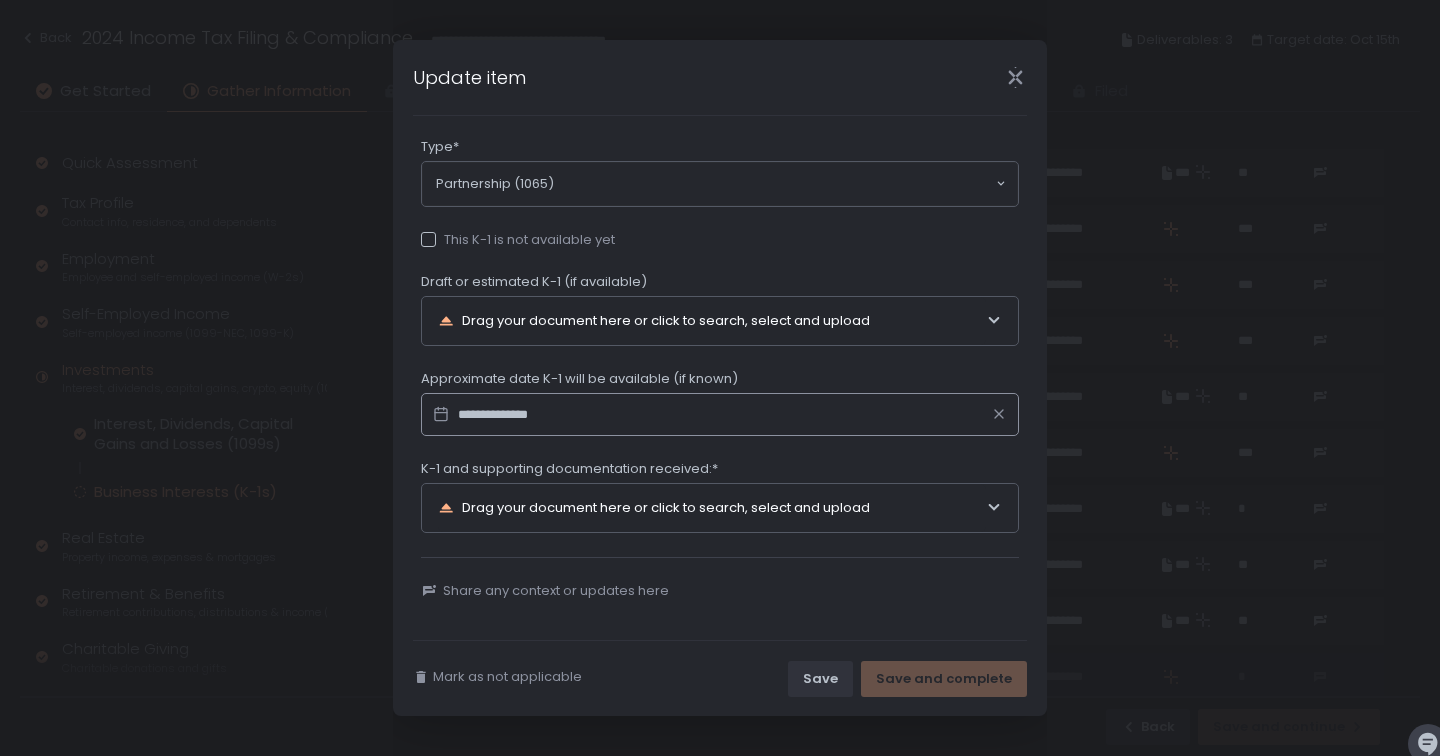 scroll, scrollTop: 0, scrollLeft: 0, axis: both 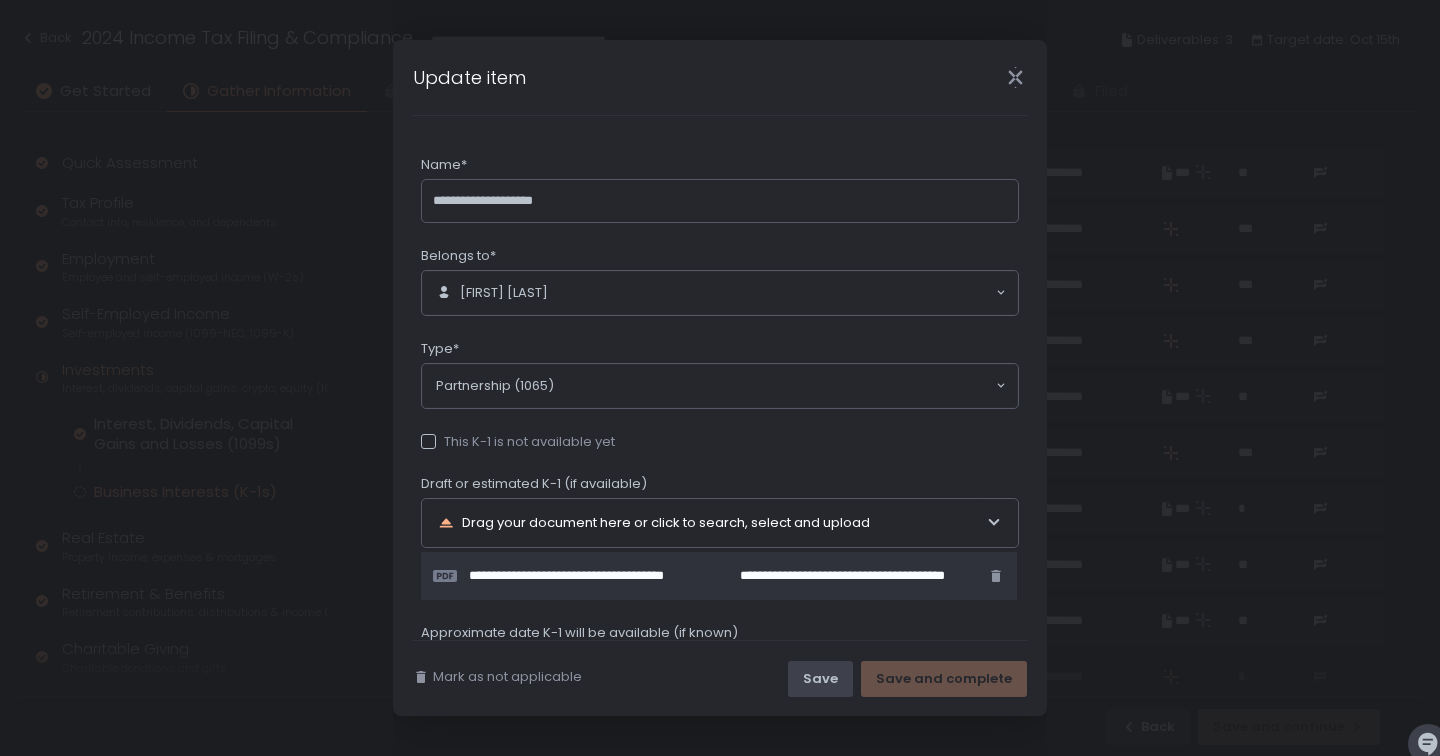 click on "Save" at bounding box center (820, 679) 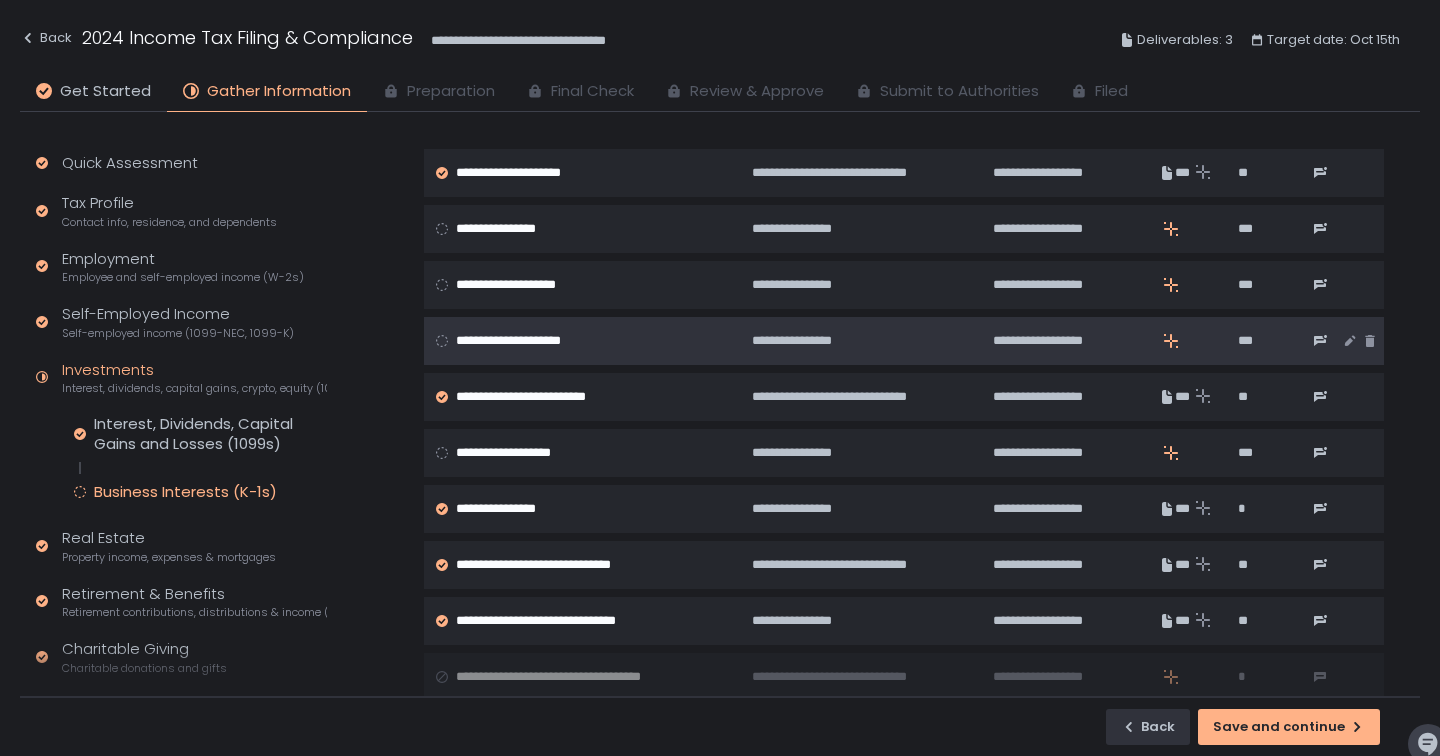 click on "**********" at bounding box center (522, 341) 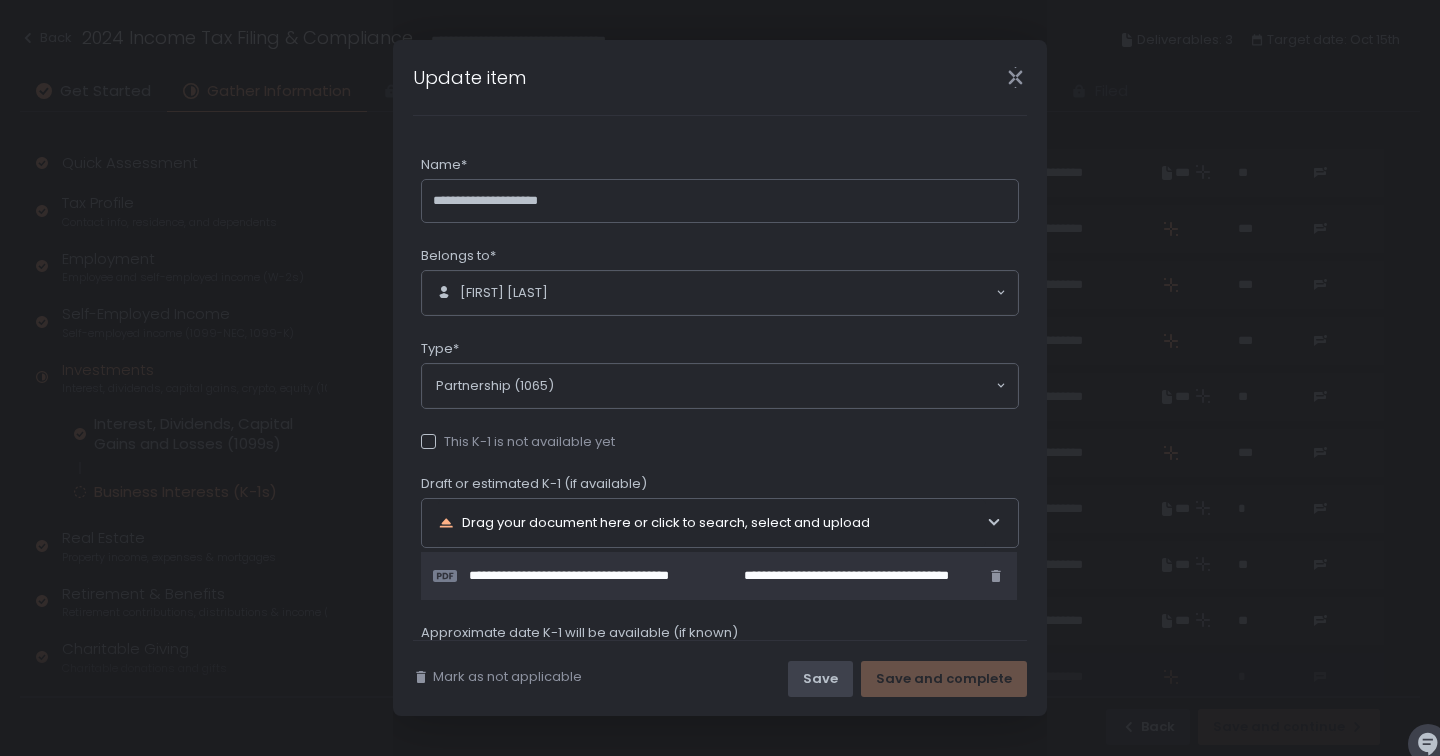 click on "Save" at bounding box center [820, 679] 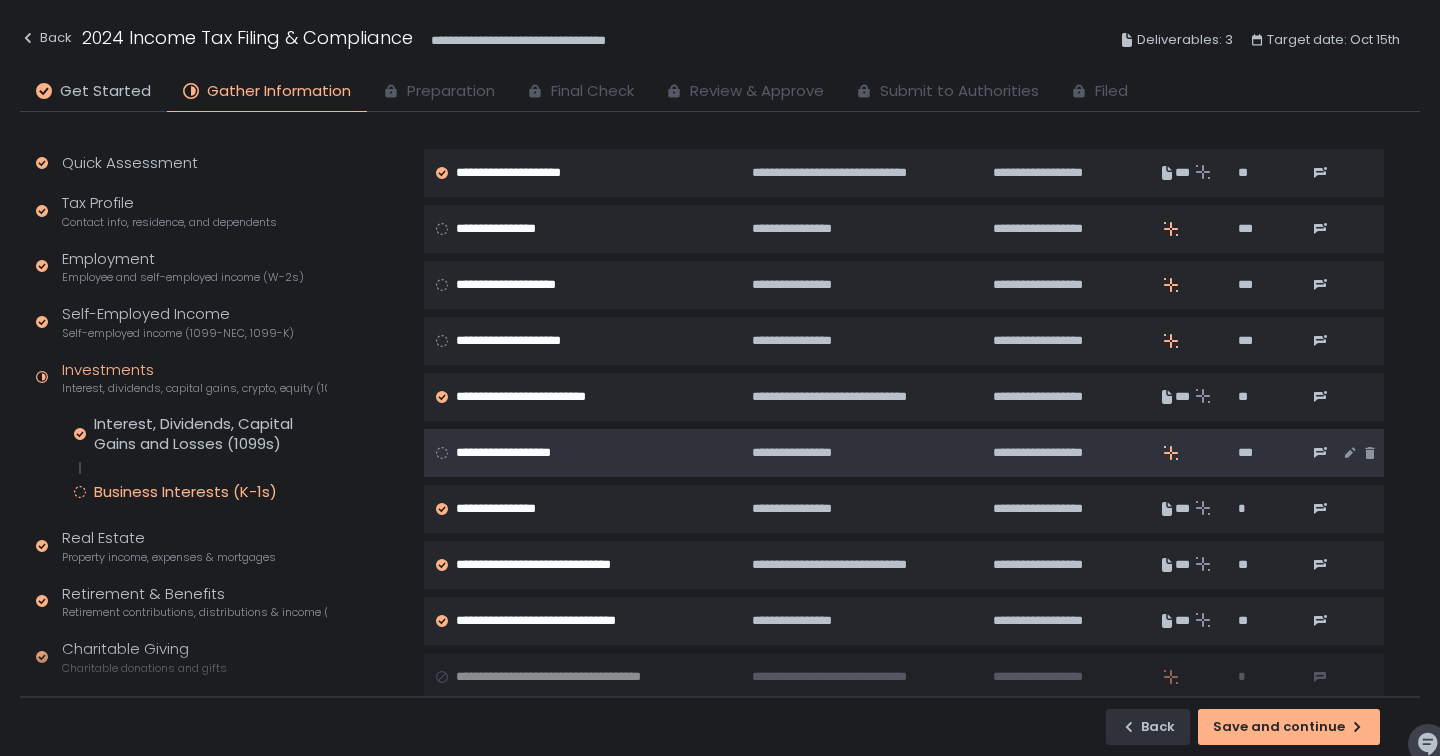 click on "**********" at bounding box center (518, 453) 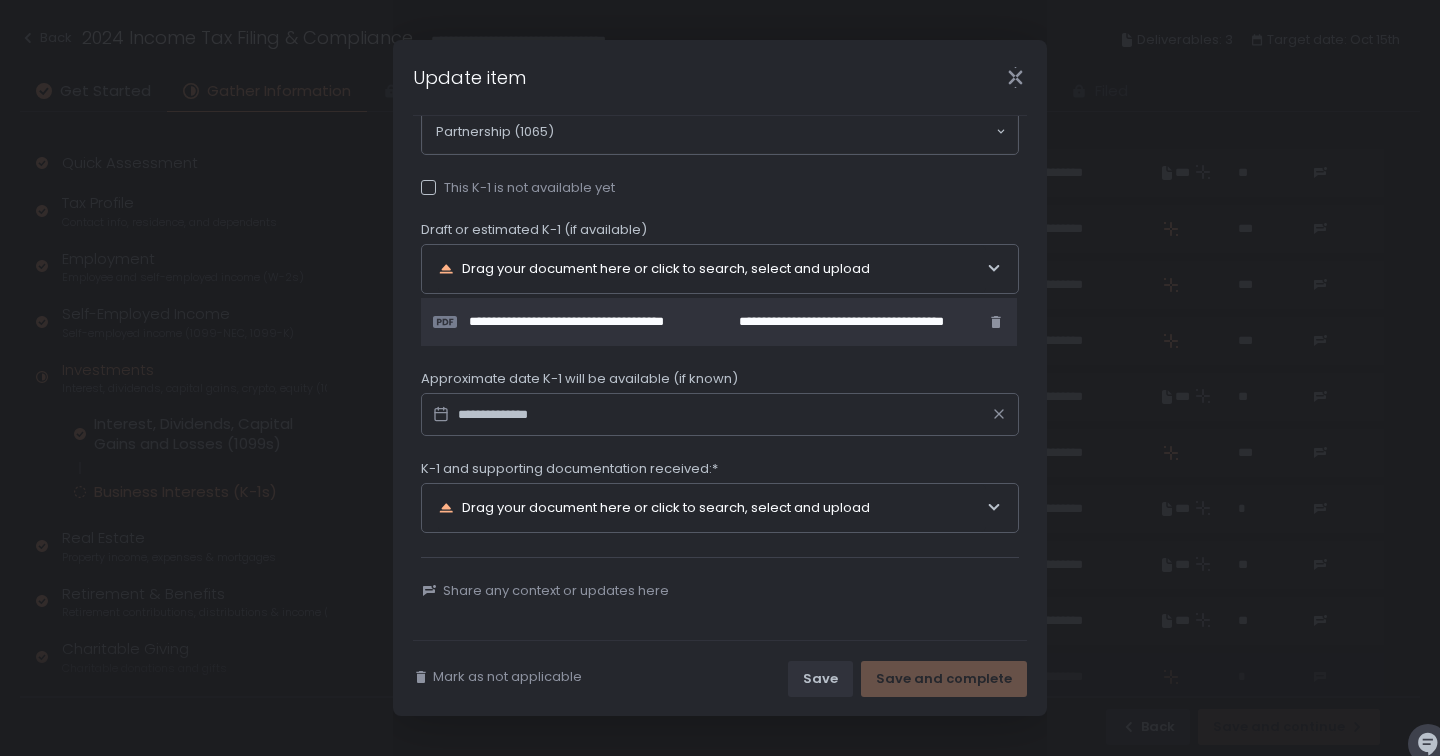 scroll, scrollTop: 259, scrollLeft: 0, axis: vertical 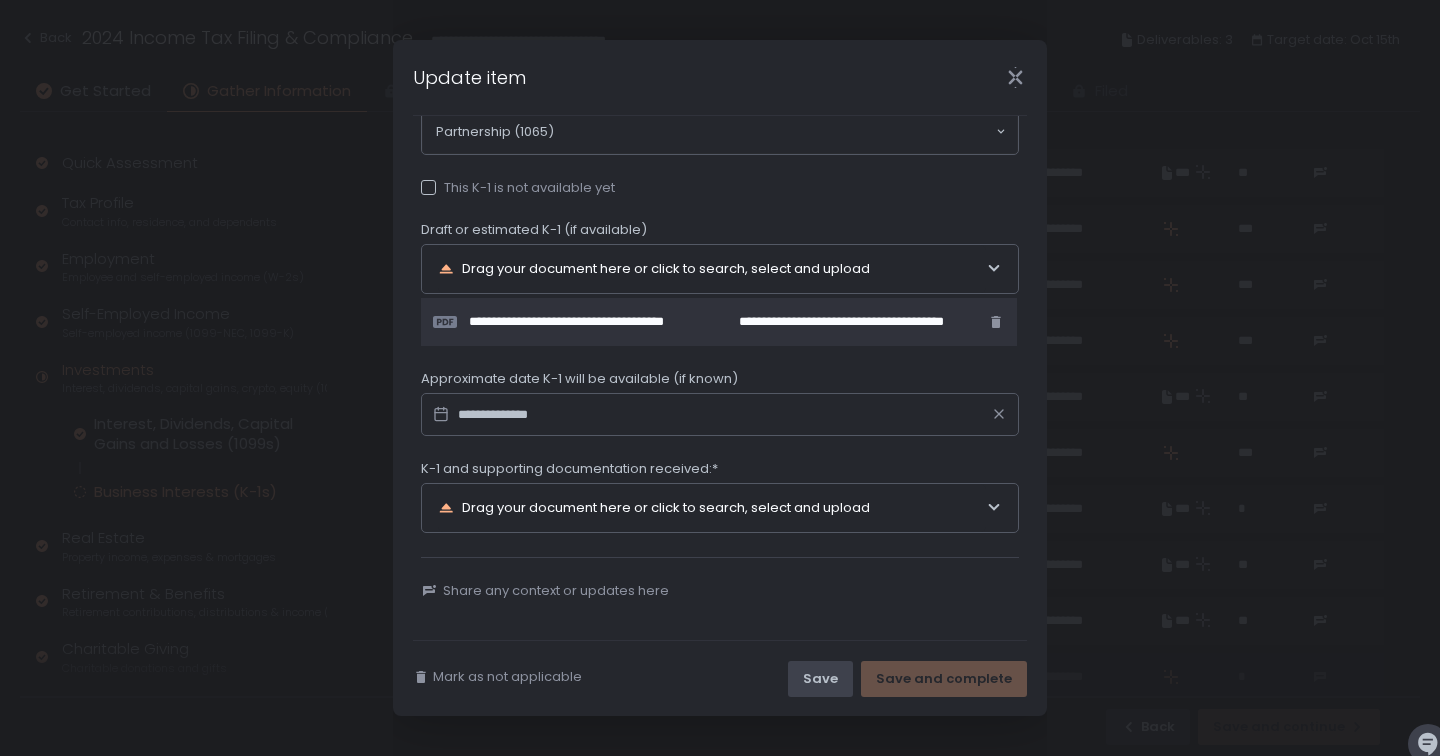 click on "Save" at bounding box center (820, 679) 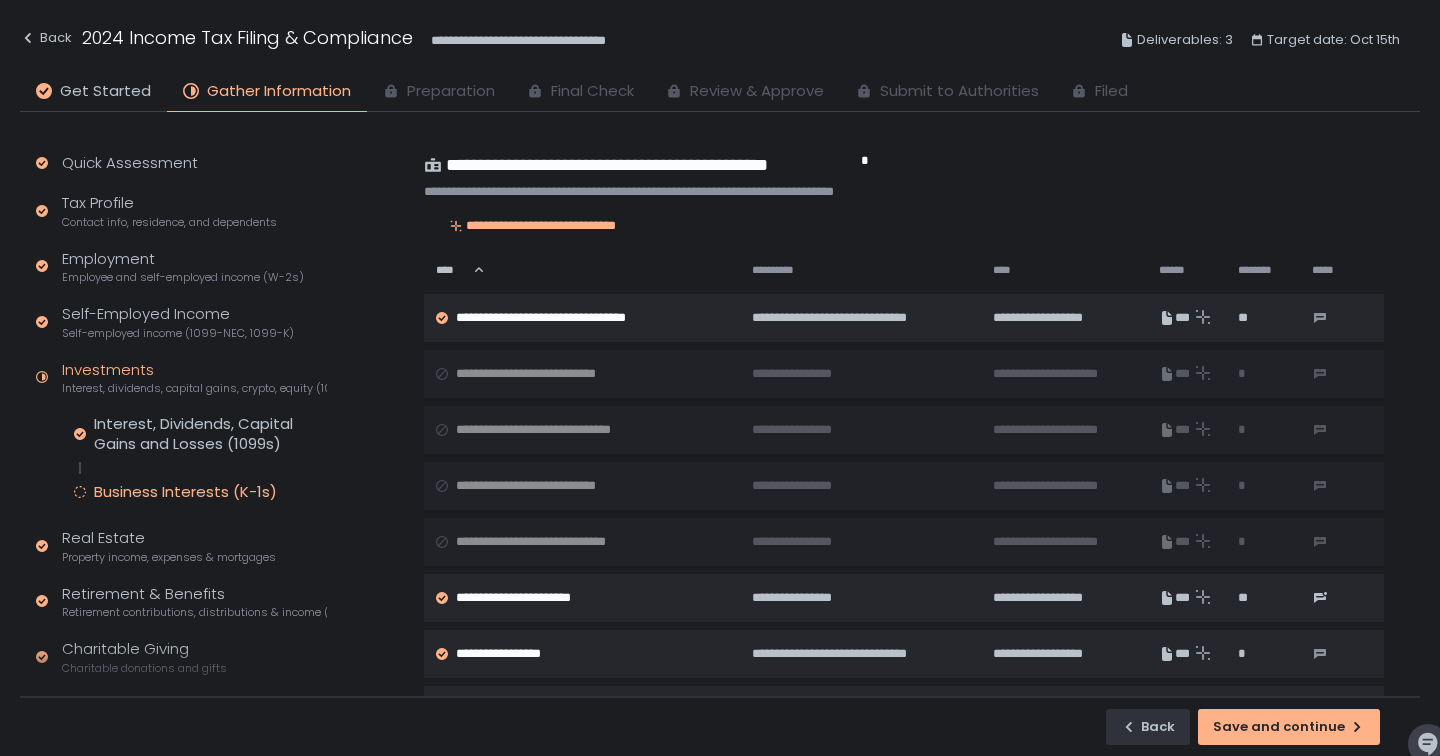 scroll, scrollTop: 0, scrollLeft: 0, axis: both 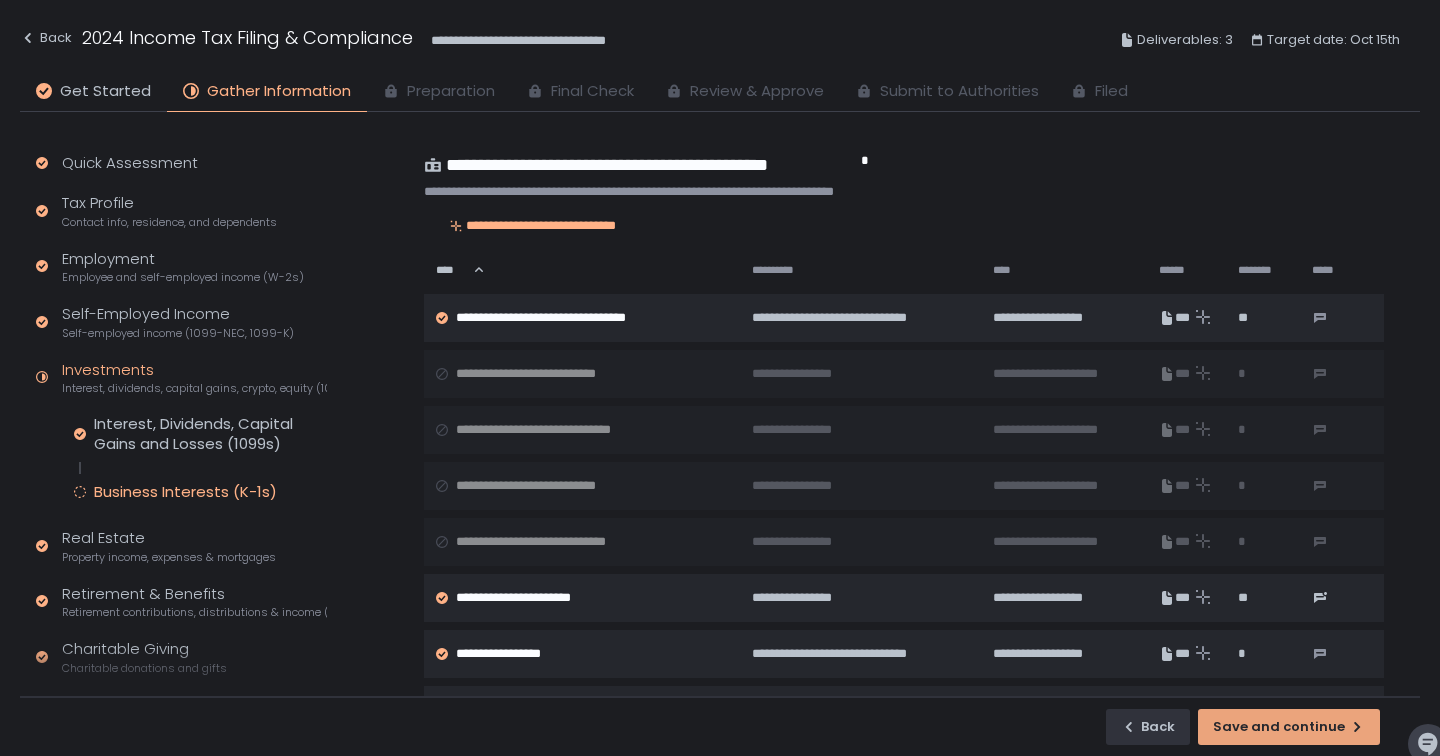 click on "Save and continue" 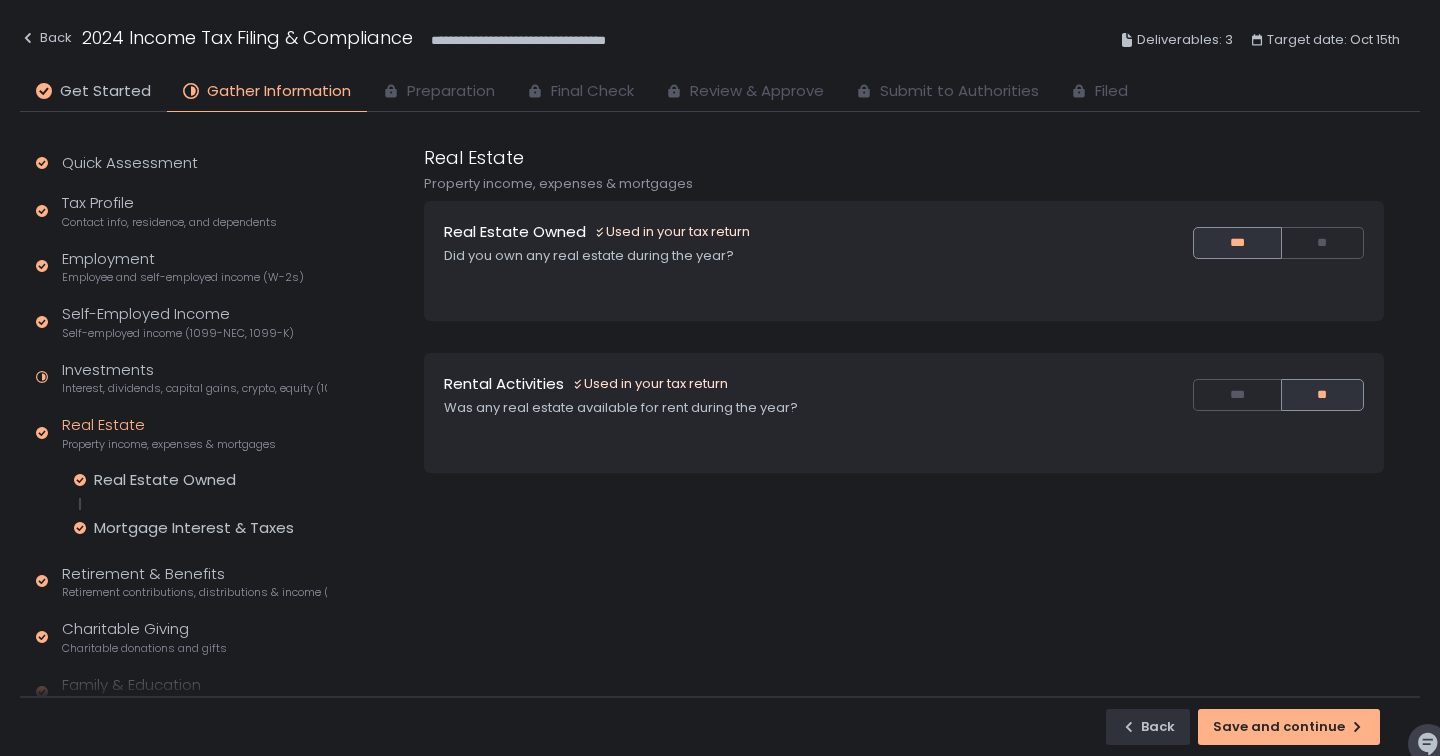 scroll, scrollTop: 0, scrollLeft: 0, axis: both 